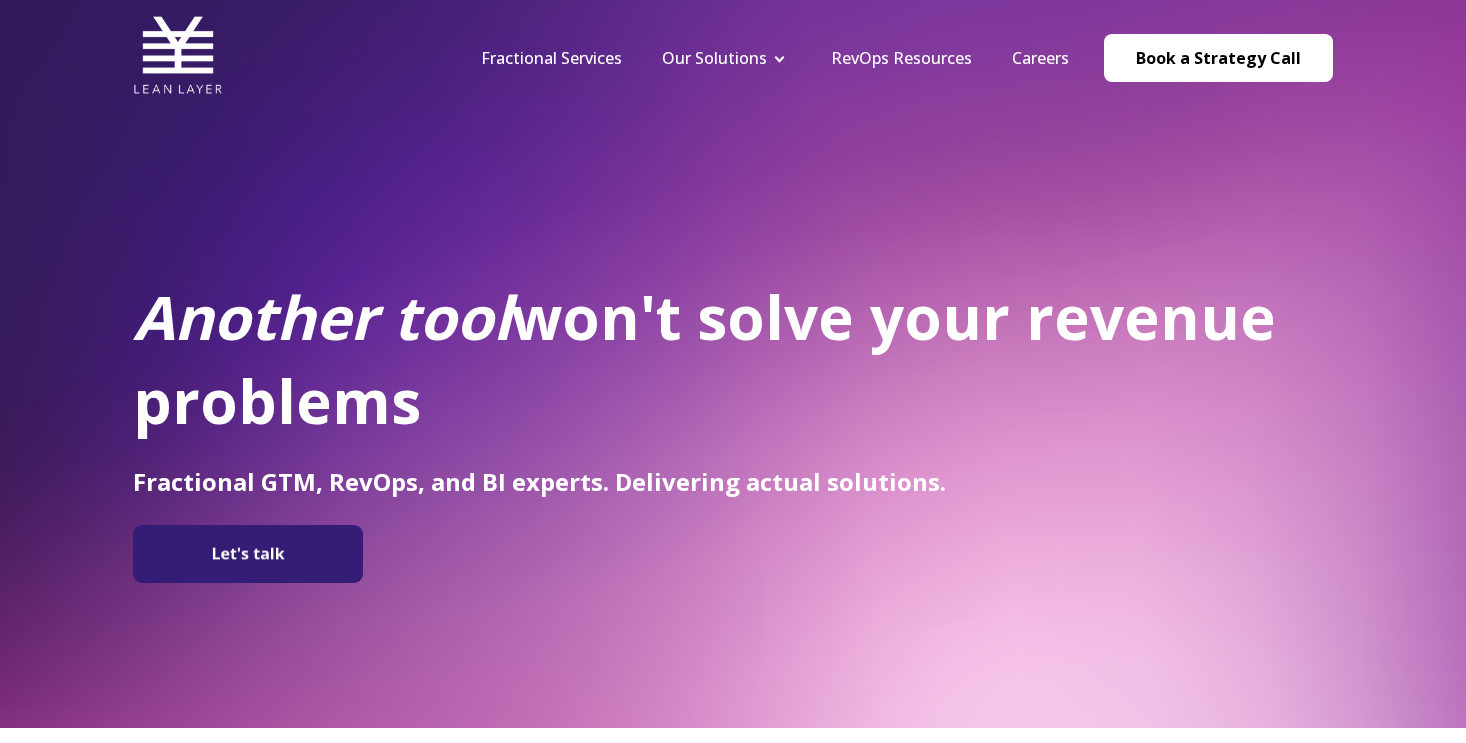 scroll, scrollTop: 0, scrollLeft: 0, axis: both 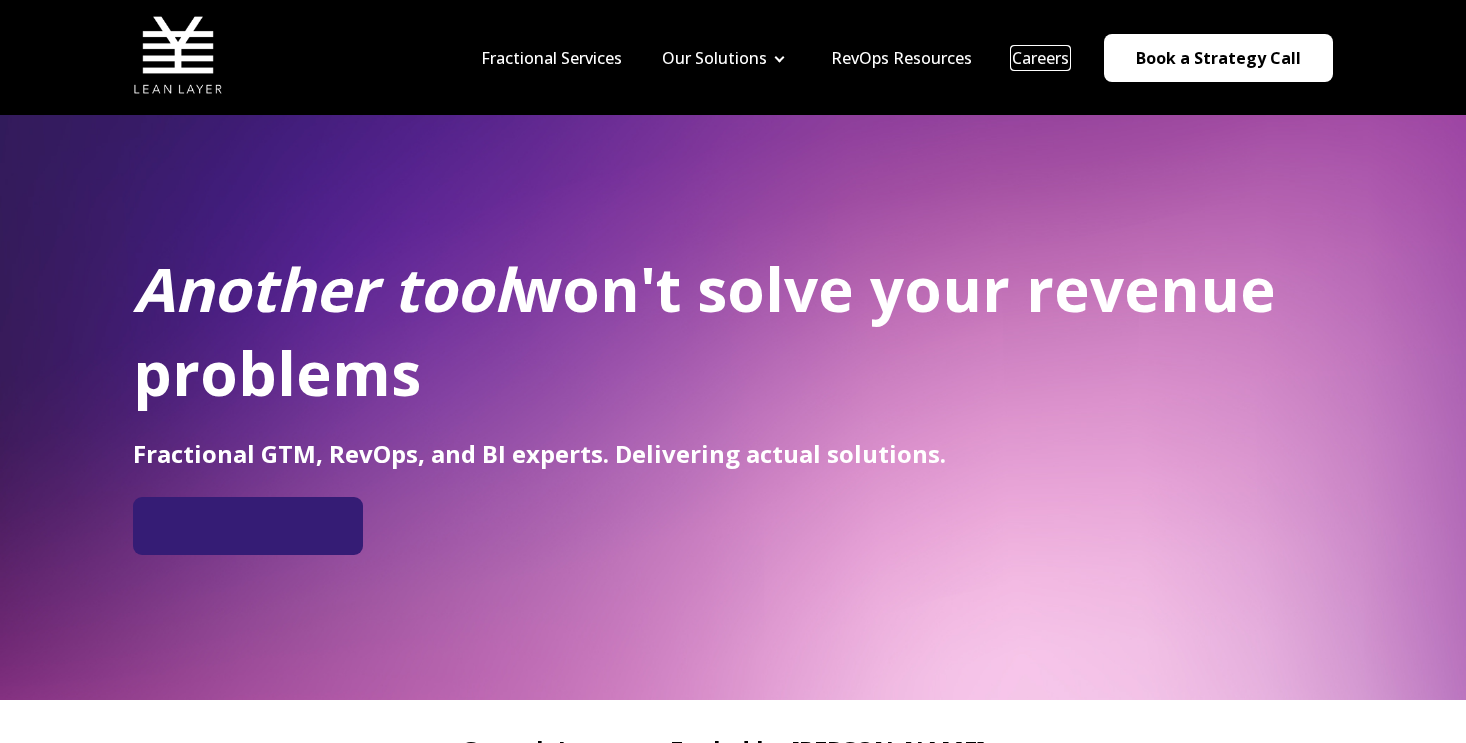 click on "Careers" at bounding box center [1040, 58] 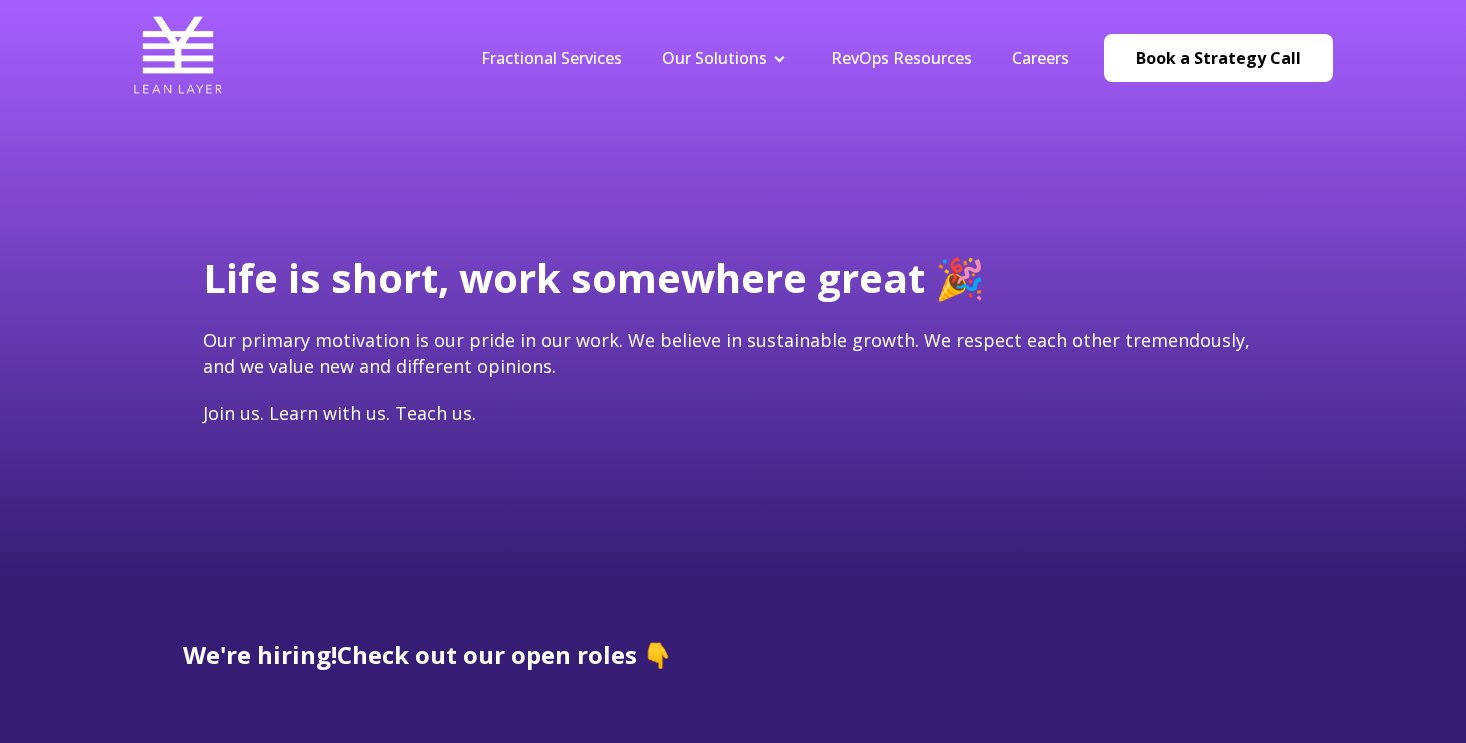 scroll, scrollTop: 0, scrollLeft: 0, axis: both 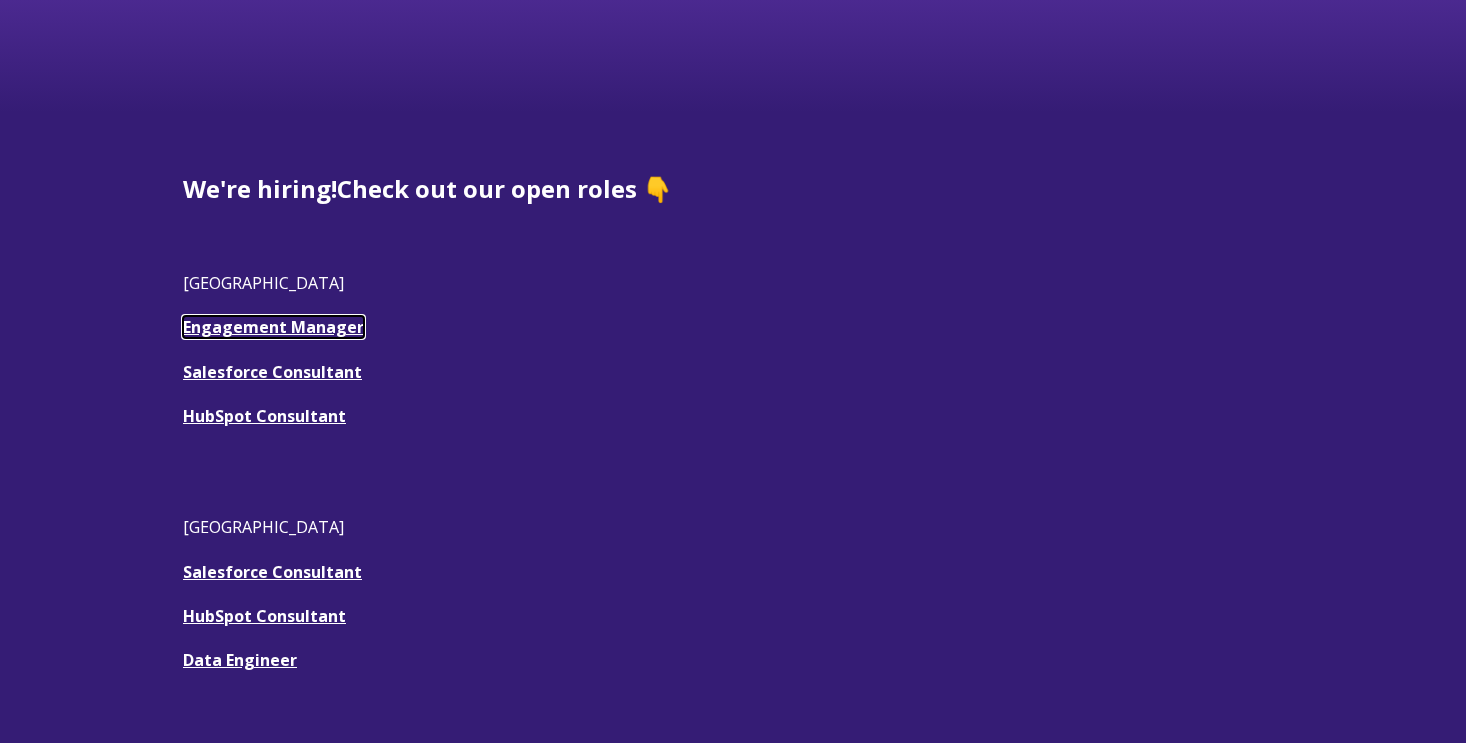 click on "Engagement Manager" at bounding box center (273, 327) 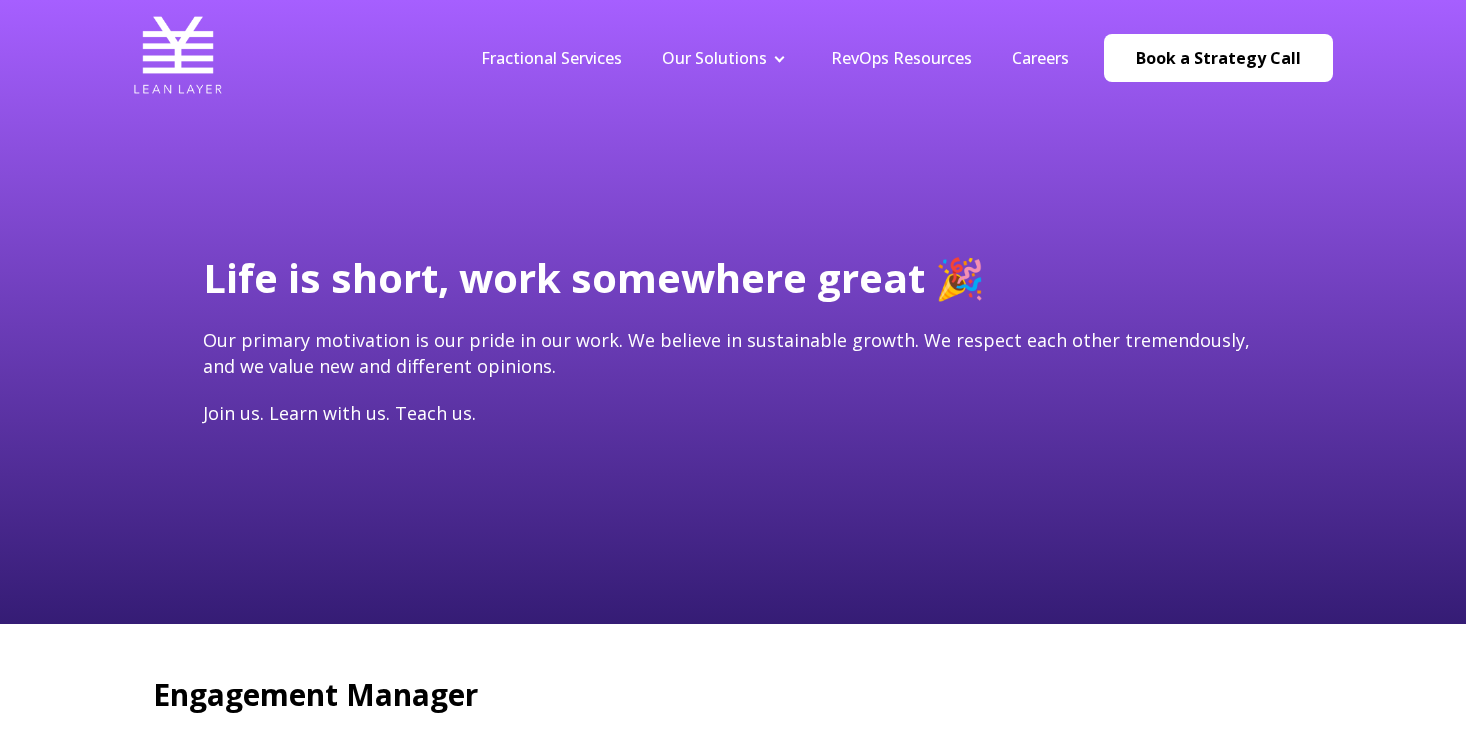 scroll, scrollTop: 0, scrollLeft: 0, axis: both 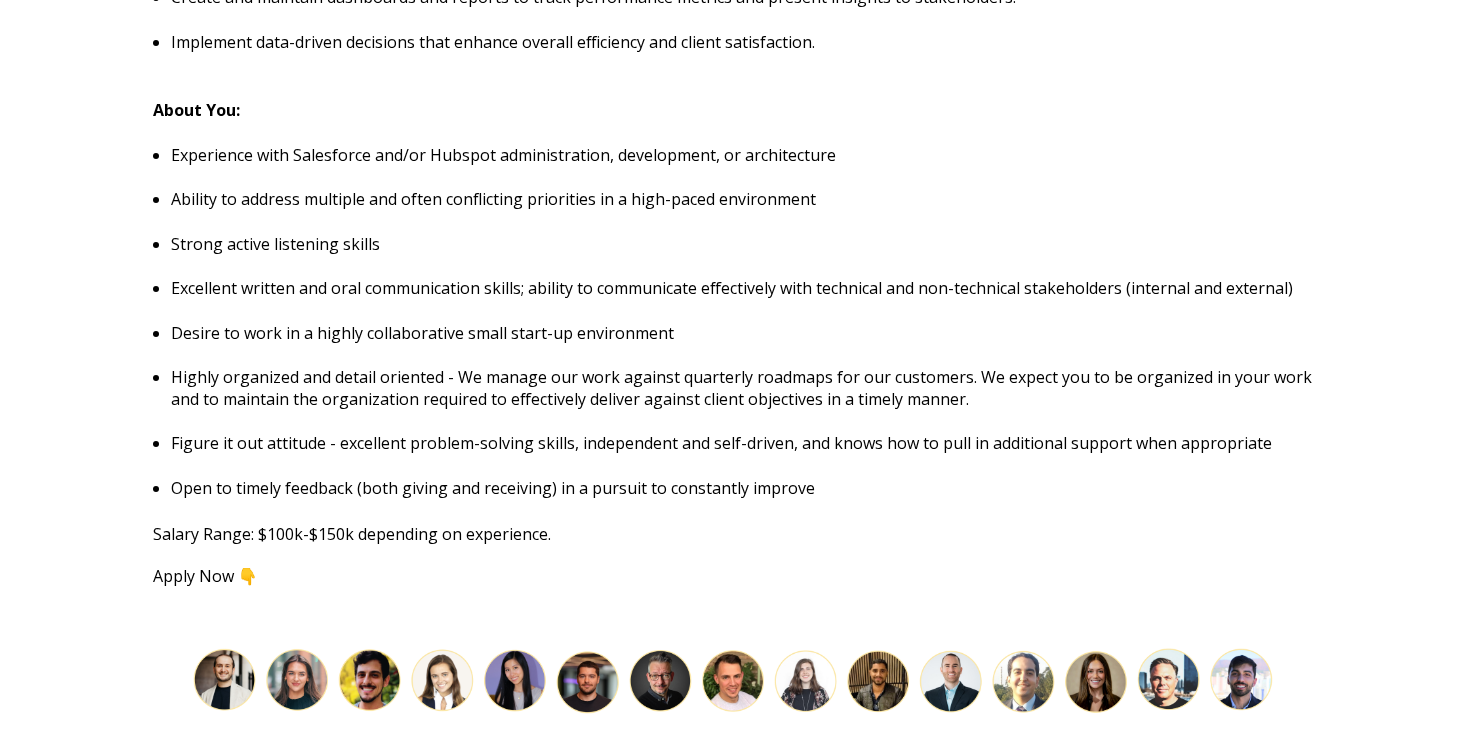 click on "Open to timely feedback (both giving and receiving) in a pursuit to constantly improve" at bounding box center [742, 488] 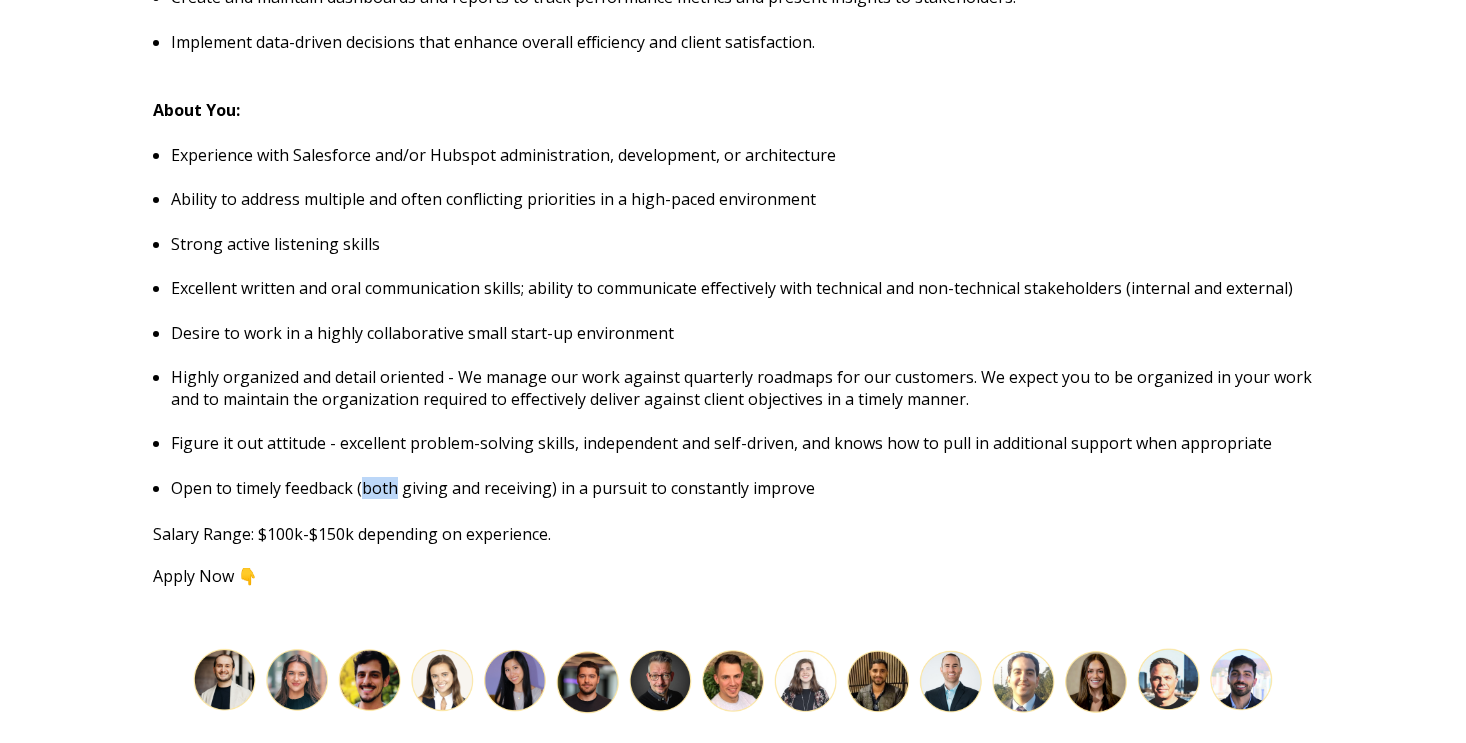 click on "Open to timely feedback (both giving and receiving) in a pursuit to constantly improve" at bounding box center [742, 488] 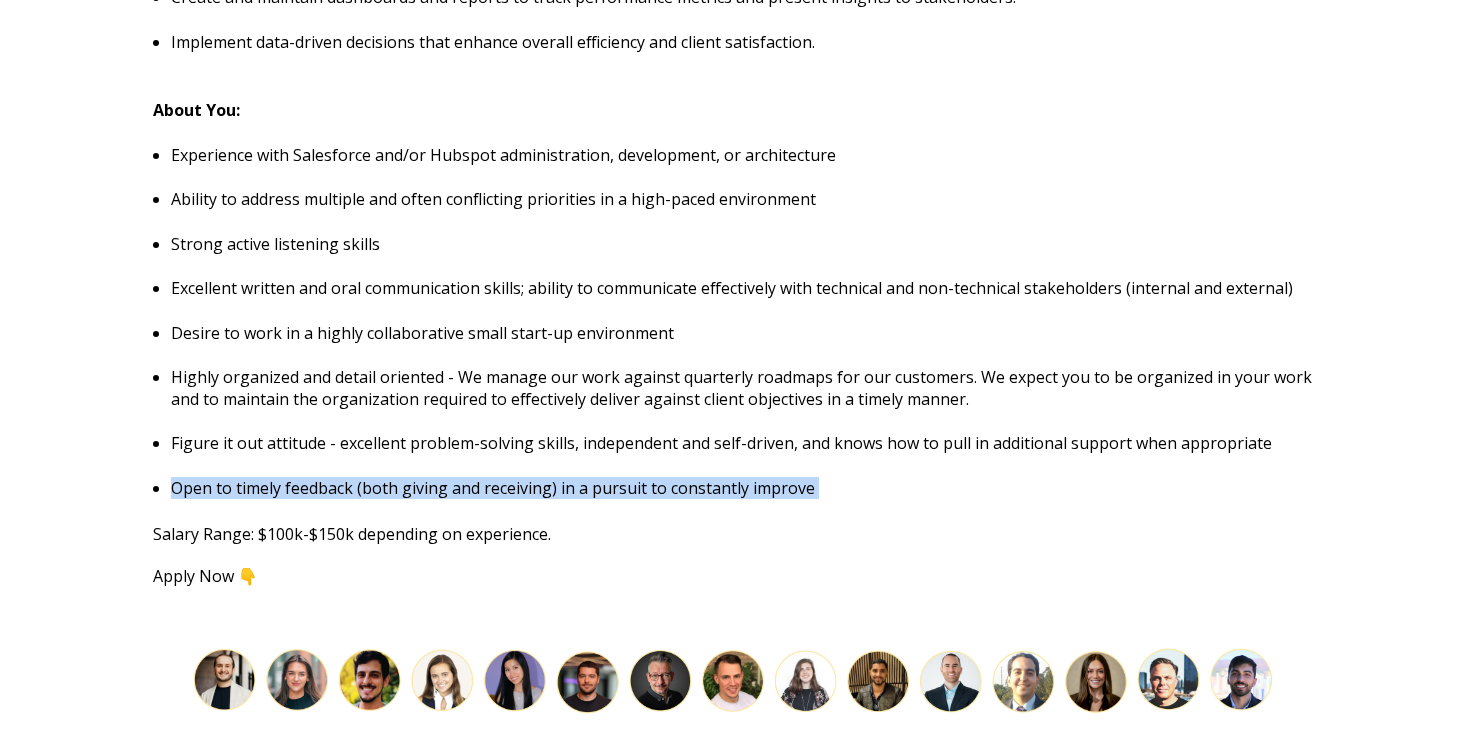 click on "Open to timely feedback (both giving and receiving) in a pursuit to constantly improve" at bounding box center (742, 488) 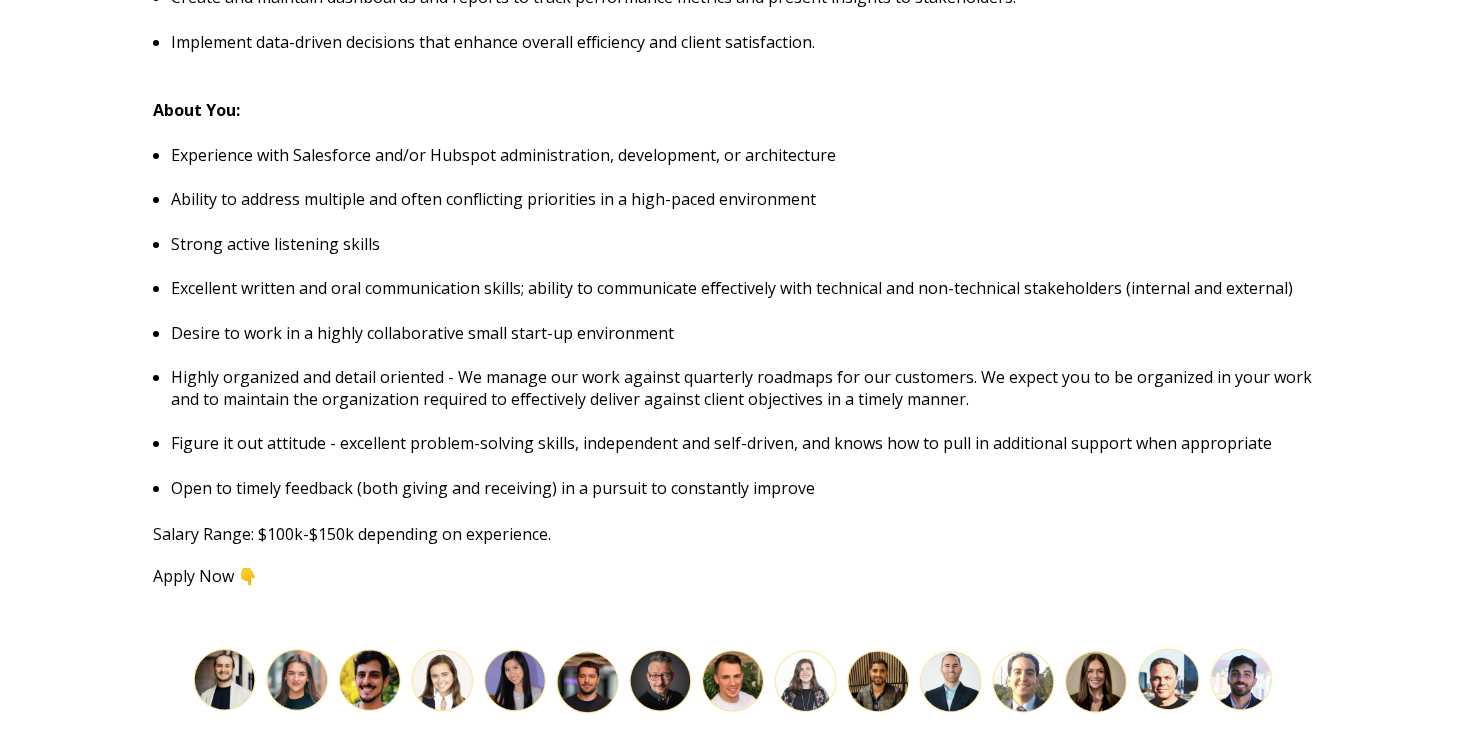 click on "Figure it out attitude - excellent problem-solving skills, independent and self-driven, and knows how to pull in additional support when appropriate" at bounding box center [742, 443] 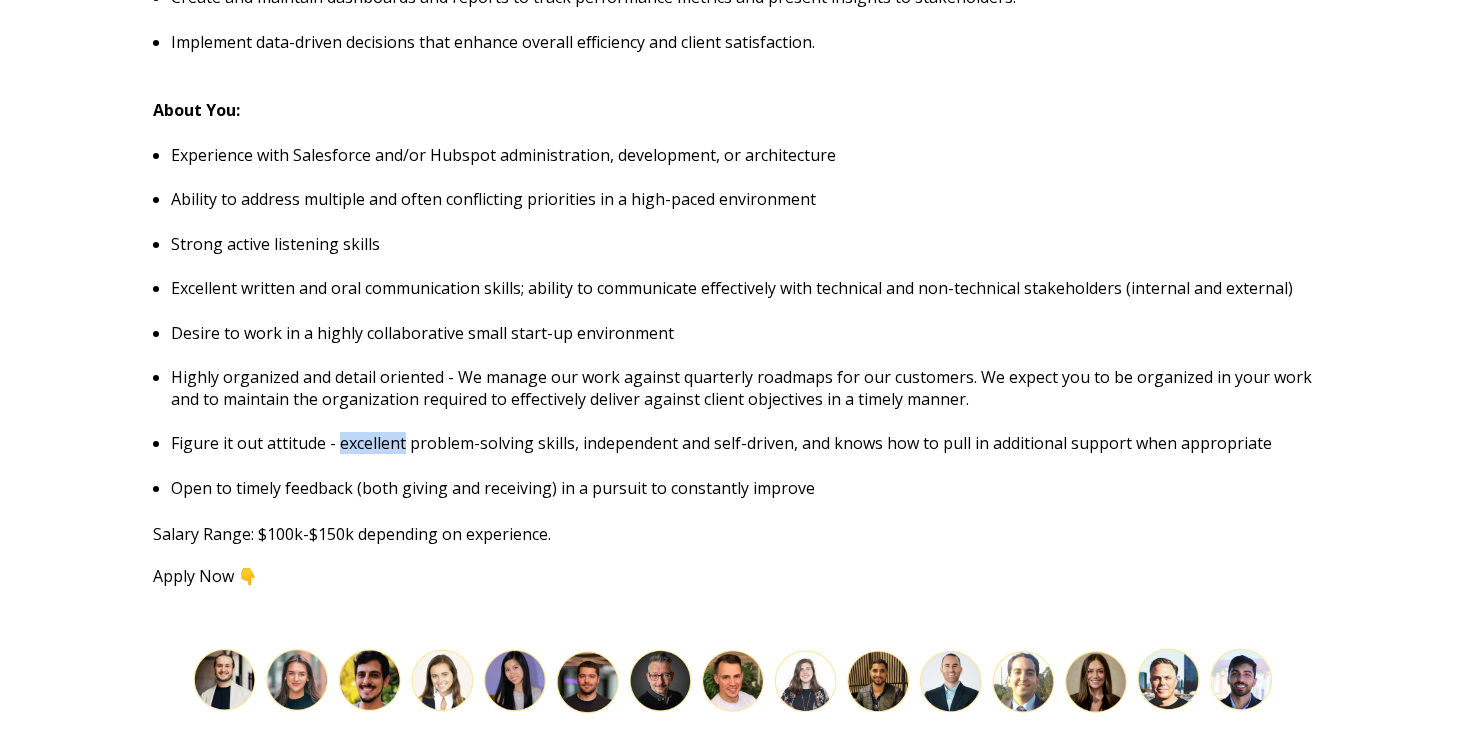click on "Figure it out attitude - excellent problem-solving skills, independent and self-driven, and knows how to pull in additional support when appropriate" at bounding box center (742, 443) 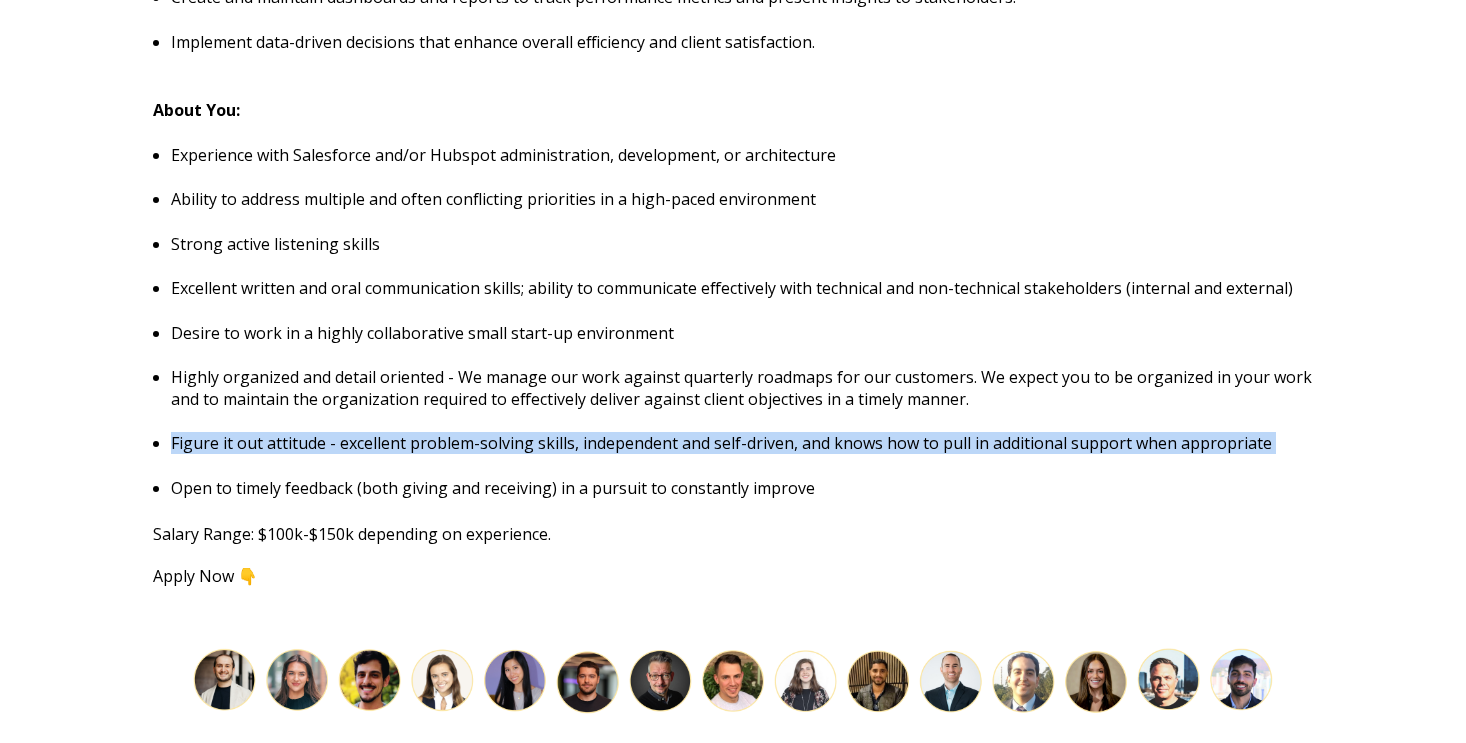 click on "Figure it out attitude - excellent problem-solving skills, independent and self-driven, and knows how to pull in additional support when appropriate" at bounding box center [742, 443] 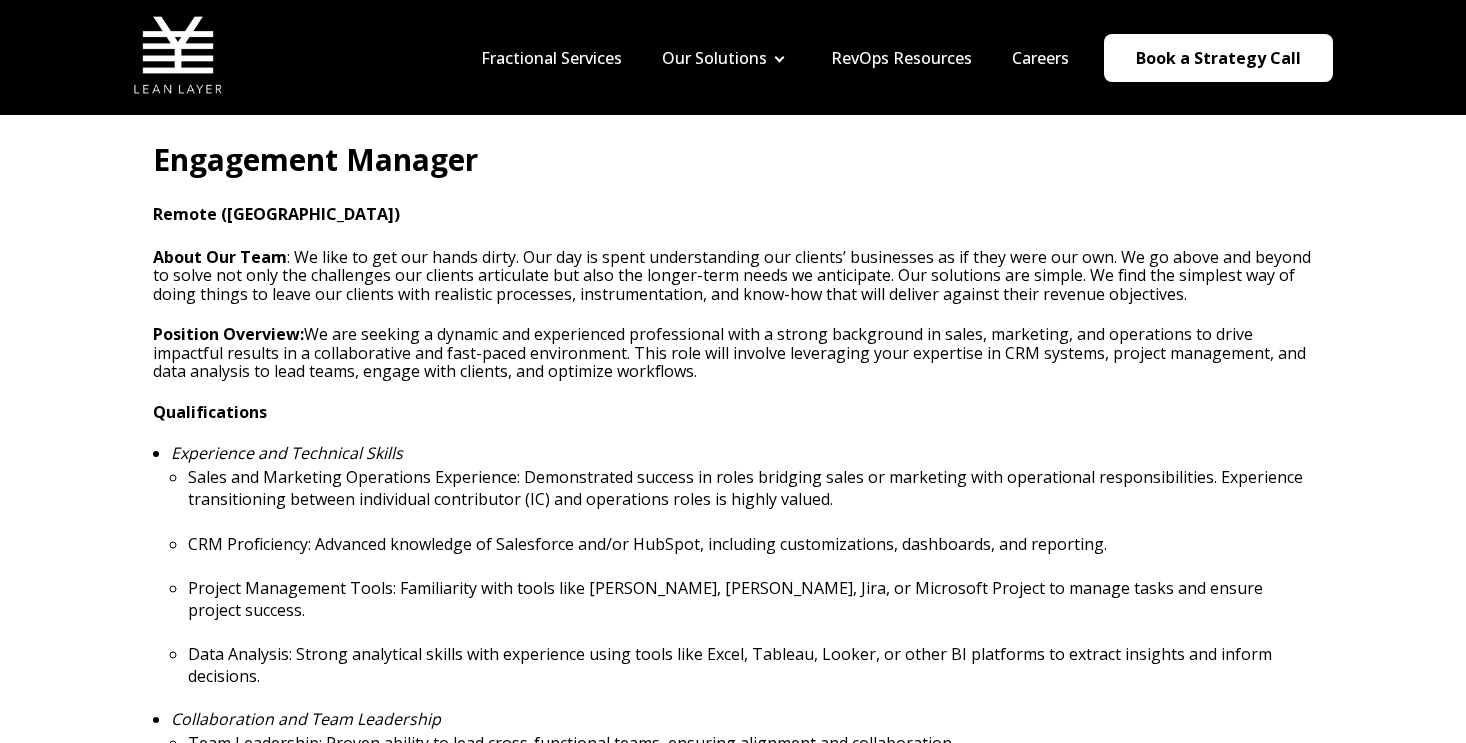 scroll, scrollTop: 527, scrollLeft: 0, axis: vertical 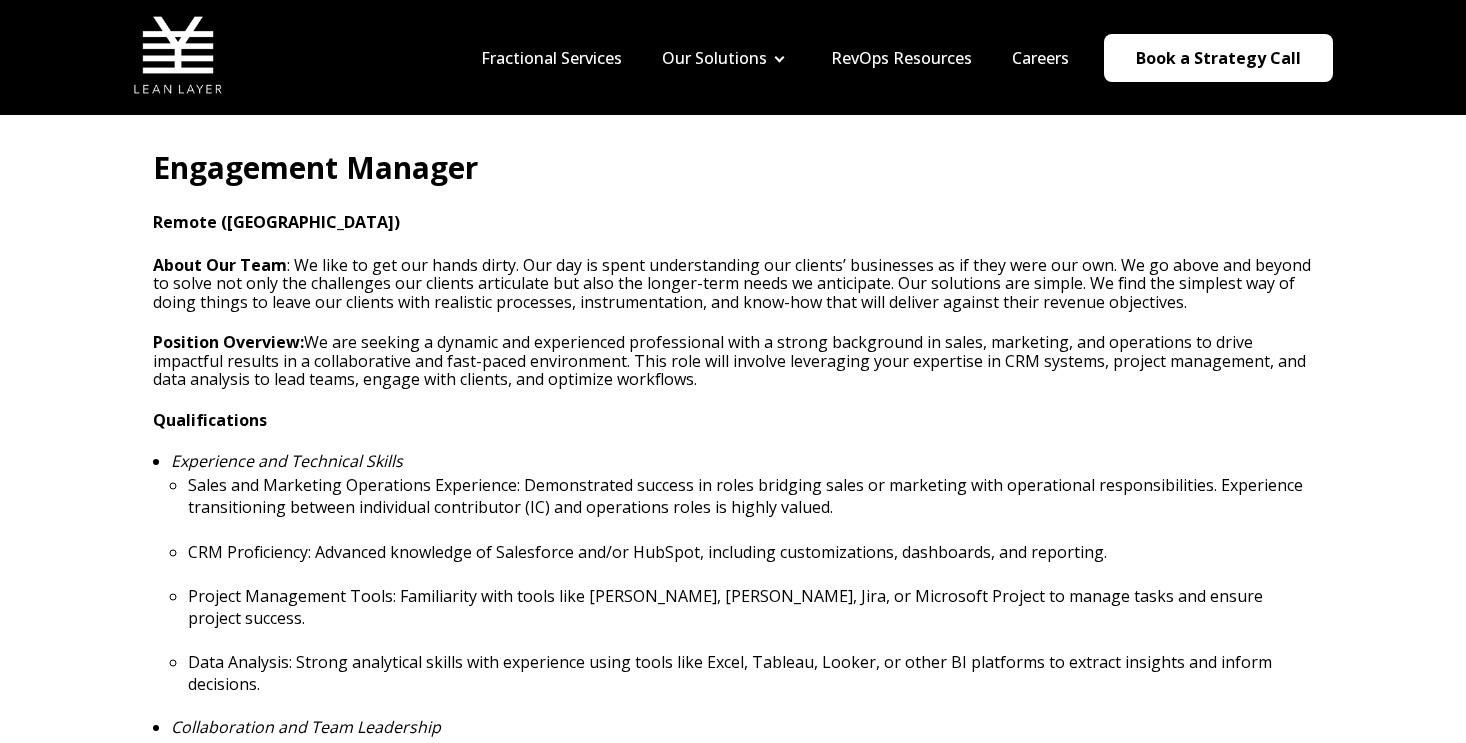 click on "Position Overview:  We are seeking a dynamic and experienced professional with a strong background in sales, marketing, and operations to drive impactful results in a collaborative and fast-paced environment. This role will involve leveraging your expertise in CRM systems, project management, and data analysis to lead teams, engage with clients, and optimize workflows." at bounding box center [733, 360] 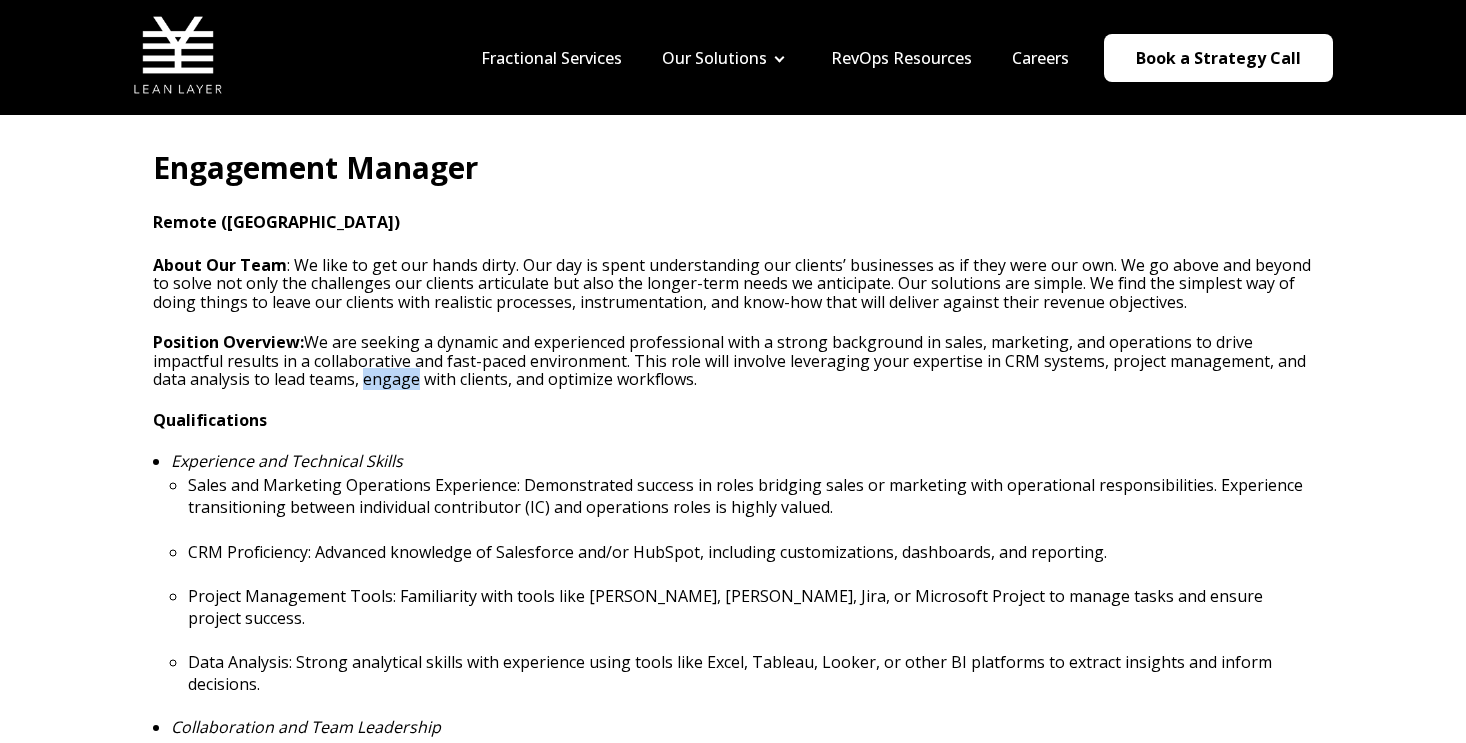 click on "Position Overview:  We are seeking a dynamic and experienced professional with a strong background in sales, marketing, and operations to drive impactful results in a collaborative and fast-paced environment. This role will involve leveraging your expertise in CRM systems, project management, and data analysis to lead teams, engage with clients, and optimize workflows." at bounding box center (733, 360) 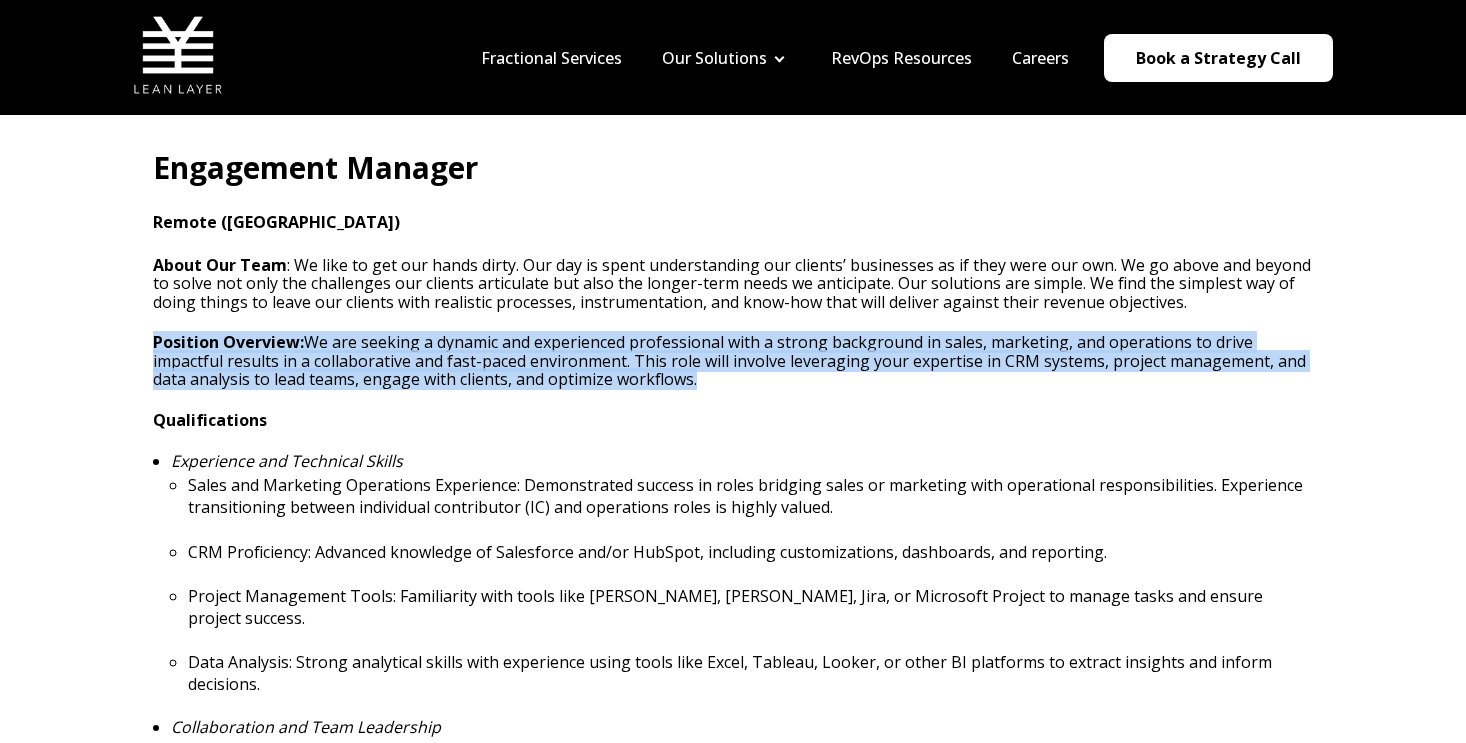 click on "Position Overview:  We are seeking a dynamic and experienced professional with a strong background in sales, marketing, and operations to drive impactful results in a collaborative and fast-paced environment. This role will involve leveraging your expertise in CRM systems, project management, and data analysis to lead teams, engage with clients, and optimize workflows." at bounding box center [733, 360] 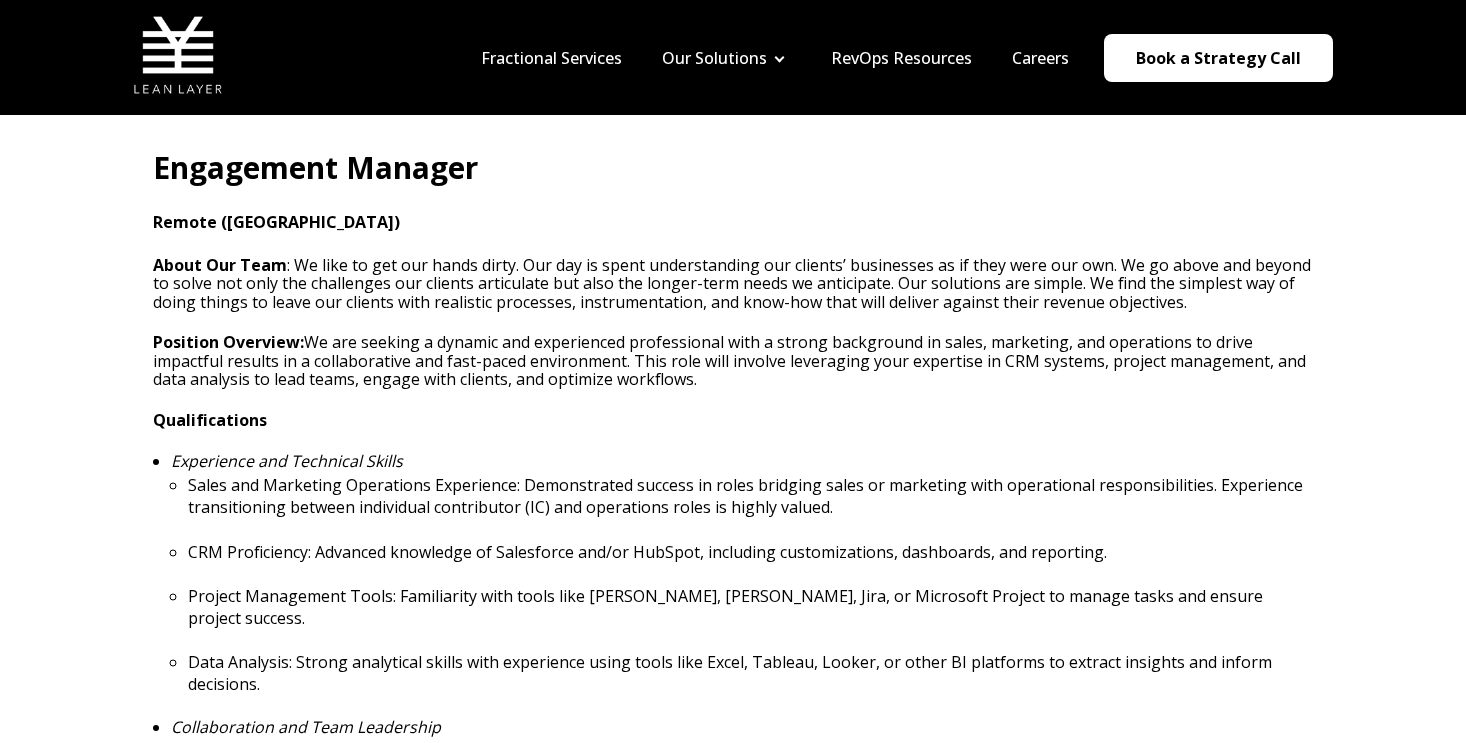 click on "About Our Team : We like to get our hands dirty. Our day is spent understanding our clients’ businesses as if they were our own. We go above and beyond to solve not only the challenges our clients articulate but also the longer-term needs we anticipate. Our solutions are simple. We find the simplest way of doing things to leave our clients with realistic processes, instrumentation, and know-how that will deliver against their revenue objectives." at bounding box center (733, 283) 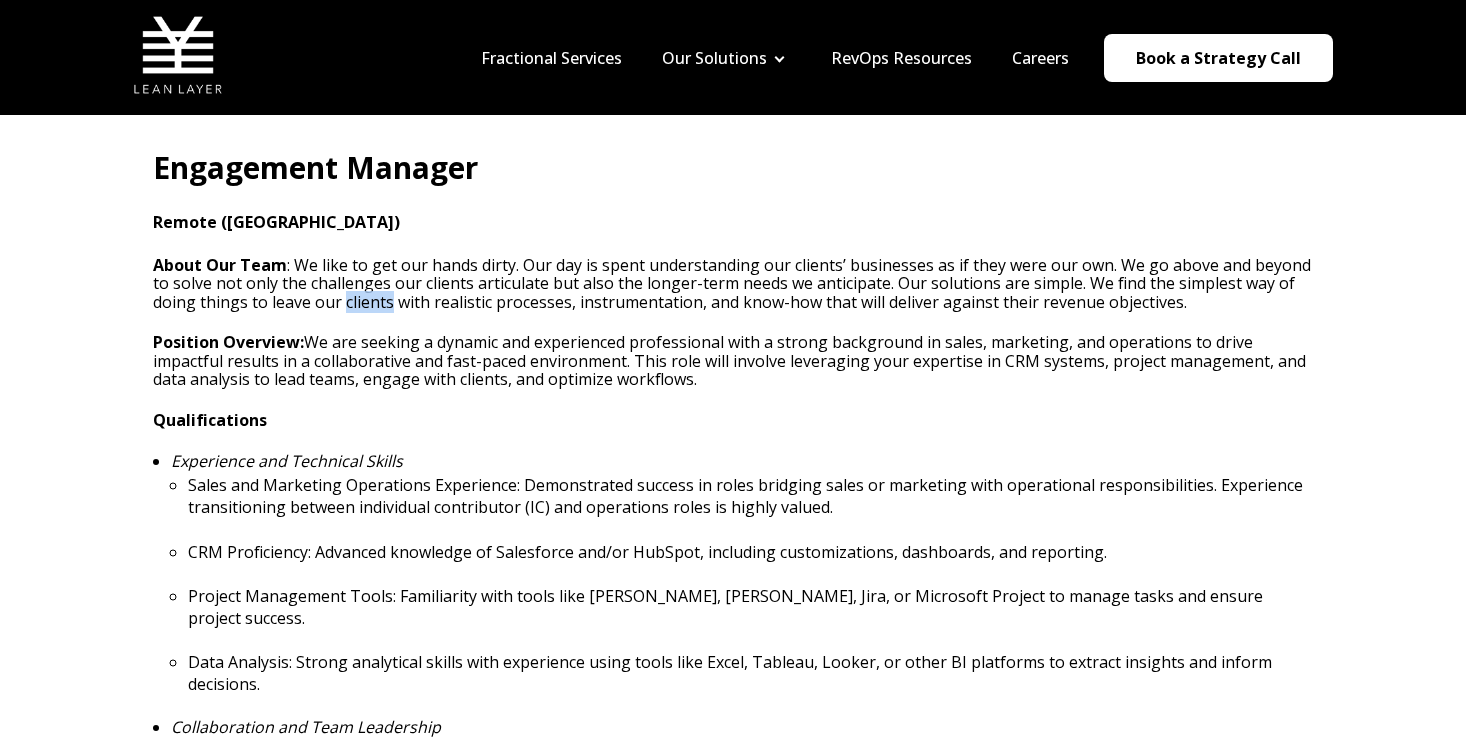 click on "About Our Team : We like to get our hands dirty. Our day is spent understanding our clients’ businesses as if they were our own. We go above and beyond to solve not only the challenges our clients articulate but also the longer-term needs we anticipate. Our solutions are simple. We find the simplest way of doing things to leave our clients with realistic processes, instrumentation, and know-how that will deliver against their revenue objectives." at bounding box center [733, 283] 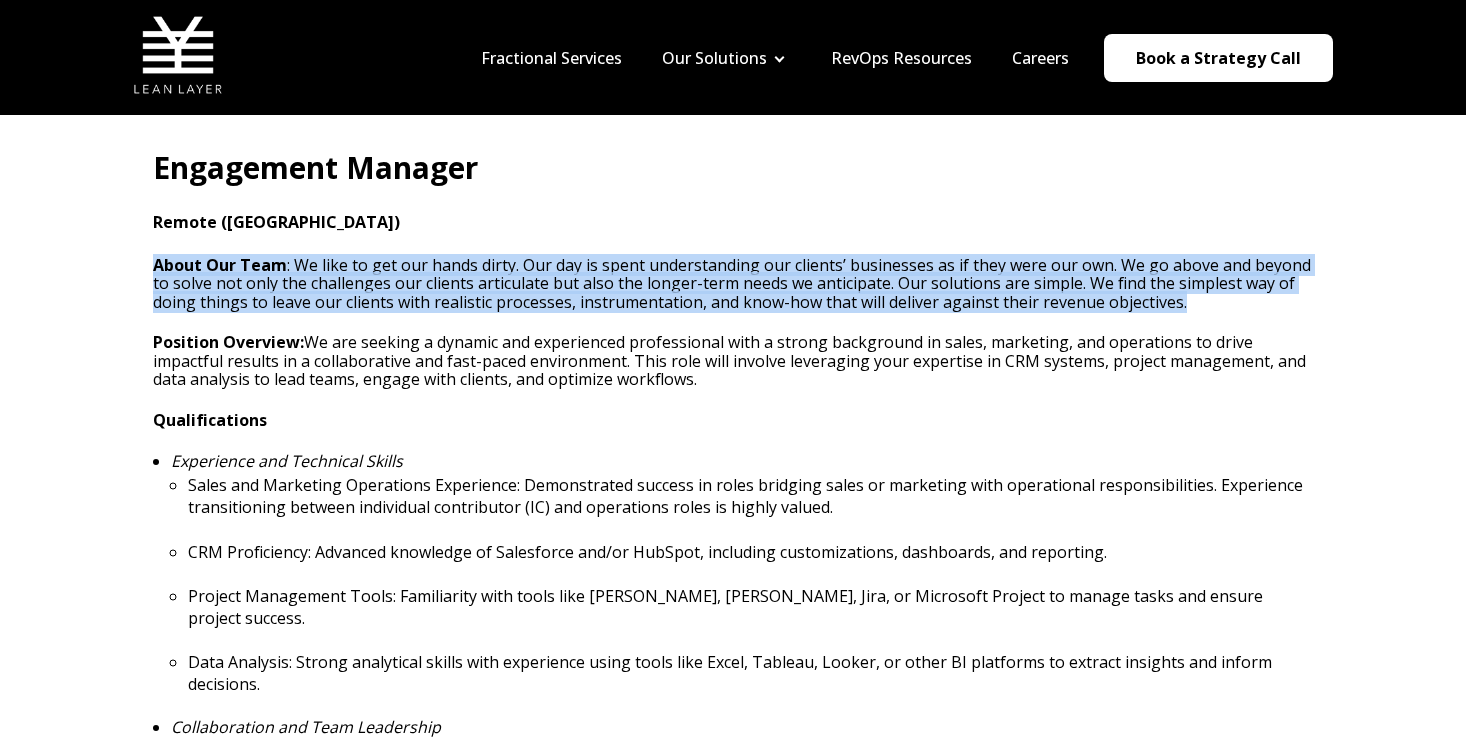 click on "About Our Team : We like to get our hands dirty. Our day is spent understanding our clients’ businesses as if they were our own. We go above and beyond to solve not only the challenges our clients articulate but also the longer-term needs we anticipate. Our solutions are simple. We find the simplest way of doing things to leave our clients with realistic processes, instrumentation, and know-how that will deliver against their revenue objectives." at bounding box center [733, 283] 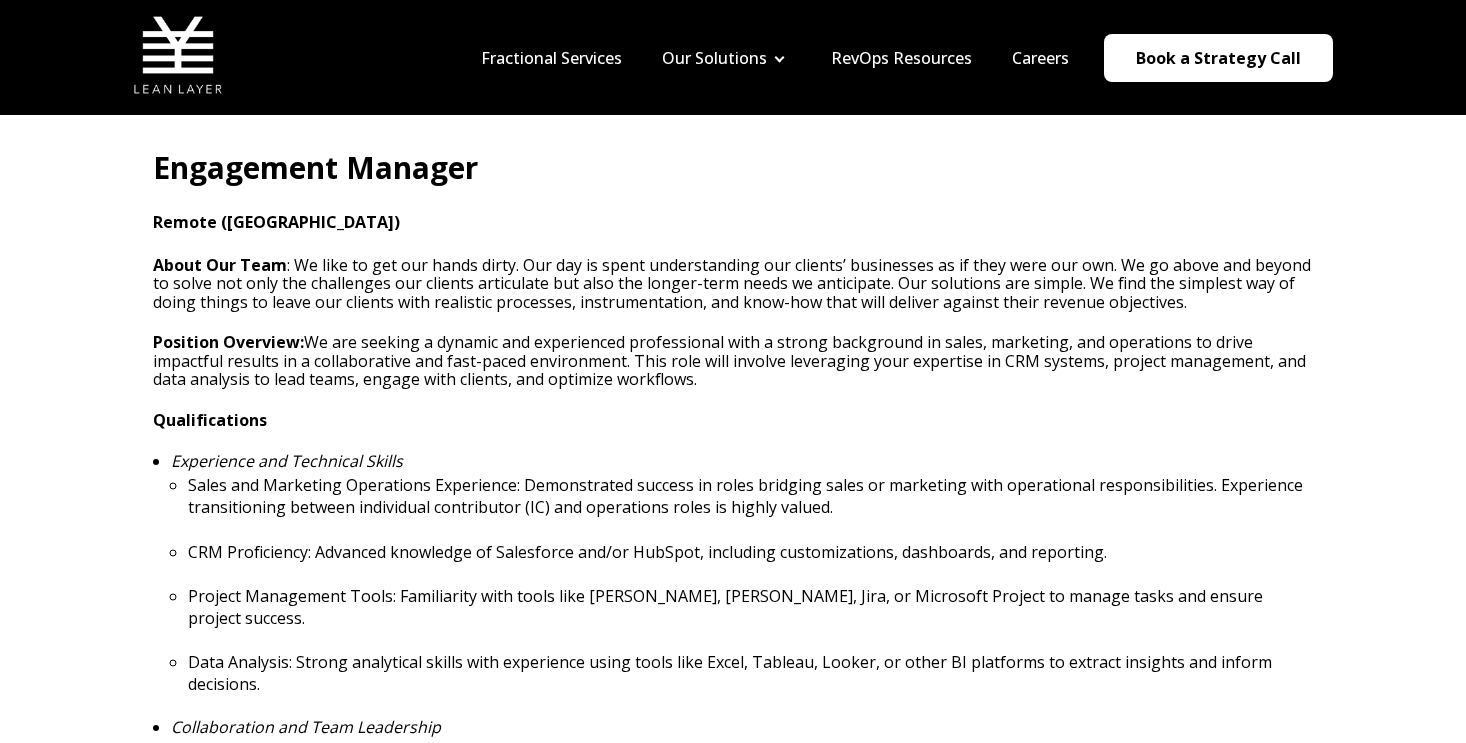 click on "Position Overview:  We are seeking a dynamic and experienced professional with a strong background in sales, marketing, and operations to drive impactful results in a collaborative and fast-paced environment. This role will involve leveraging your expertise in CRM systems, project management, and data analysis to lead teams, engage with clients, and optimize workflows." at bounding box center [733, 360] 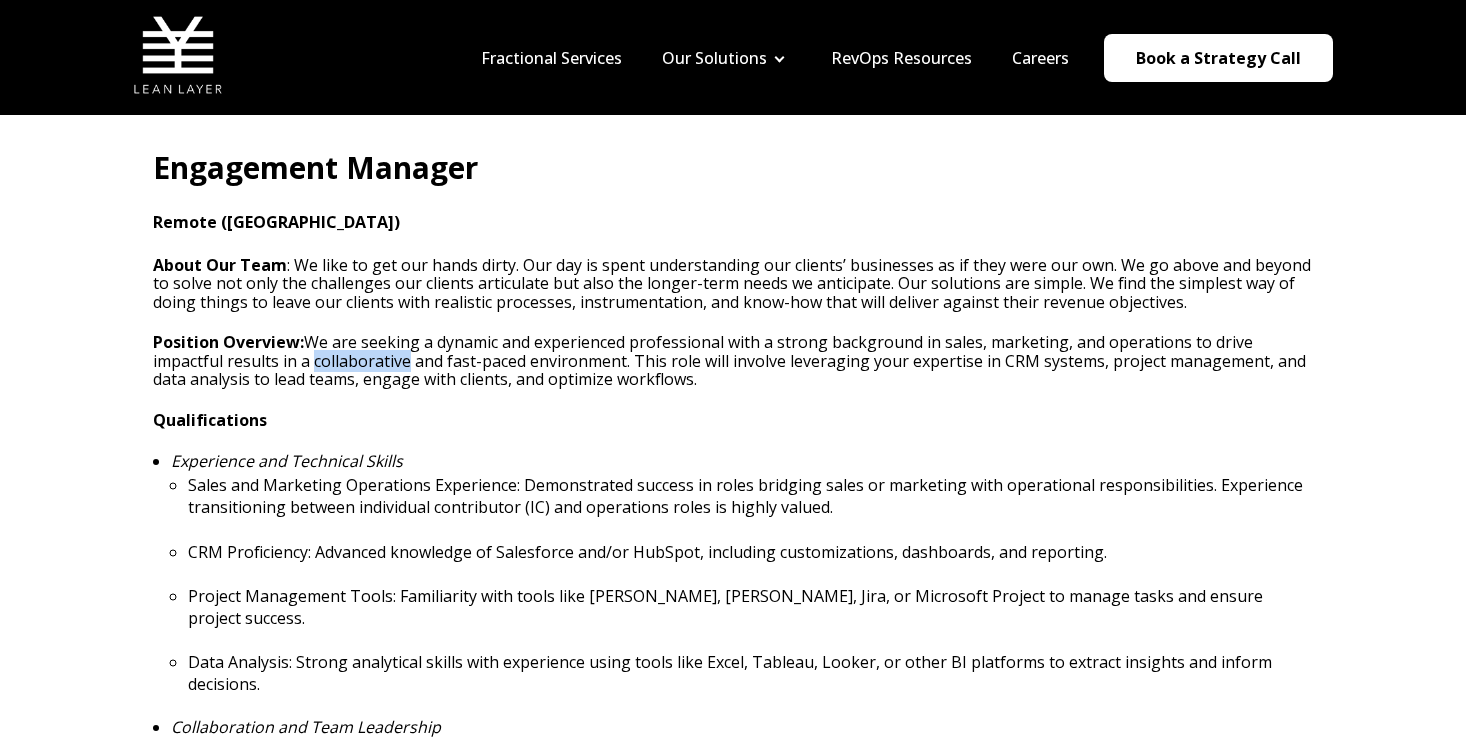 click on "Position Overview:  We are seeking a dynamic and experienced professional with a strong background in sales, marketing, and operations to drive impactful results in a collaborative and fast-paced environment. This role will involve leveraging your expertise in CRM systems, project management, and data analysis to lead teams, engage with clients, and optimize workflows." at bounding box center (733, 360) 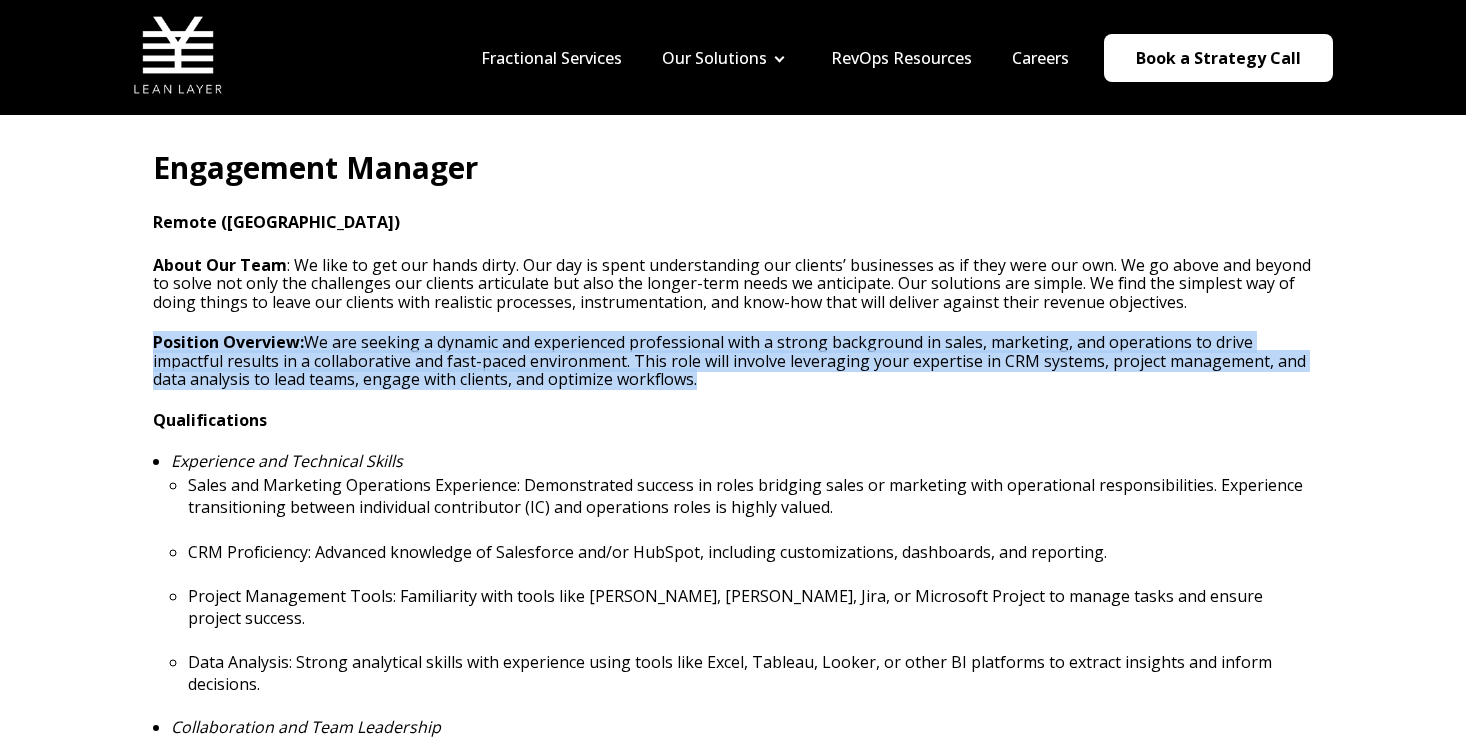 click on "Position Overview:  We are seeking a dynamic and experienced professional with a strong background in sales, marketing, and operations to drive impactful results in a collaborative and fast-paced environment. This role will involve leveraging your expertise in CRM systems, project management, and data analysis to lead teams, engage with clients, and optimize workflows." at bounding box center [733, 360] 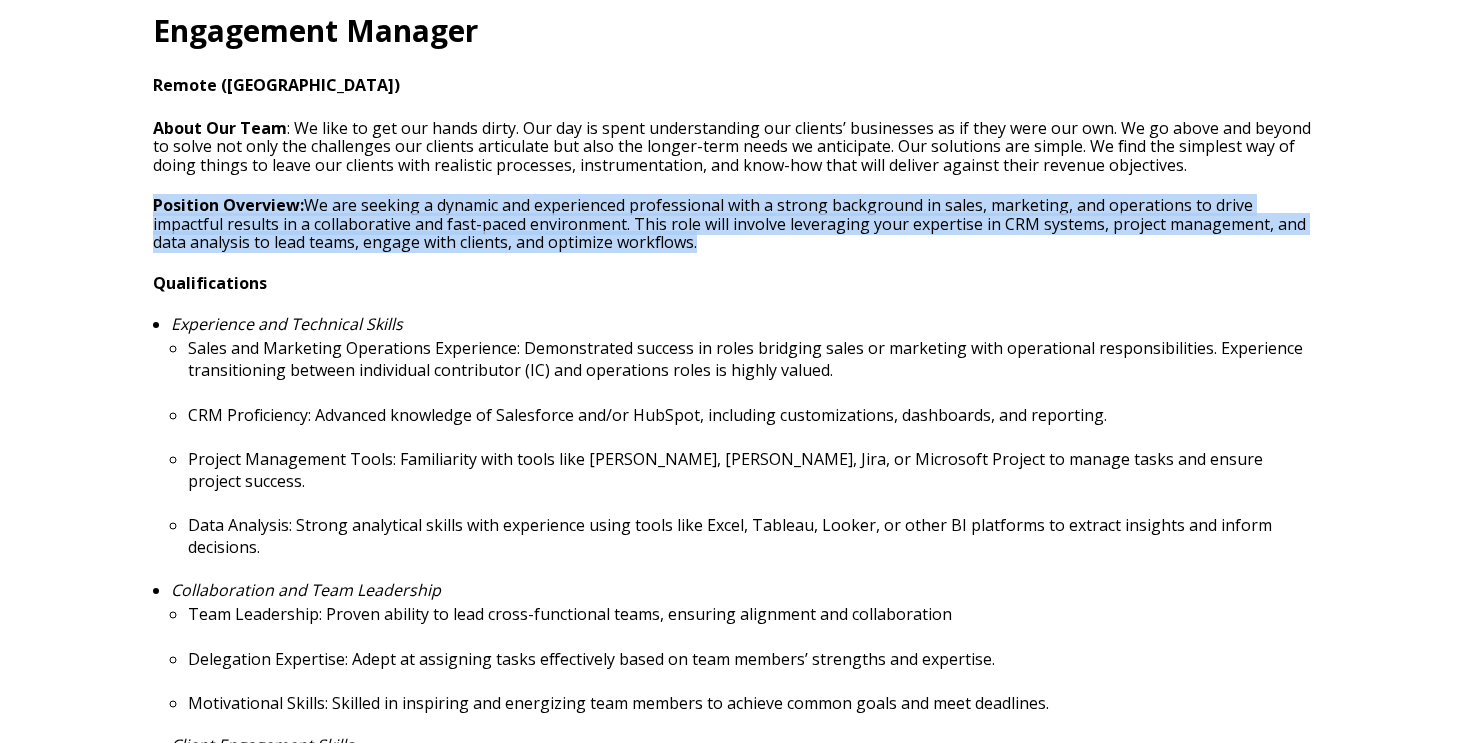 scroll, scrollTop: 665, scrollLeft: 0, axis: vertical 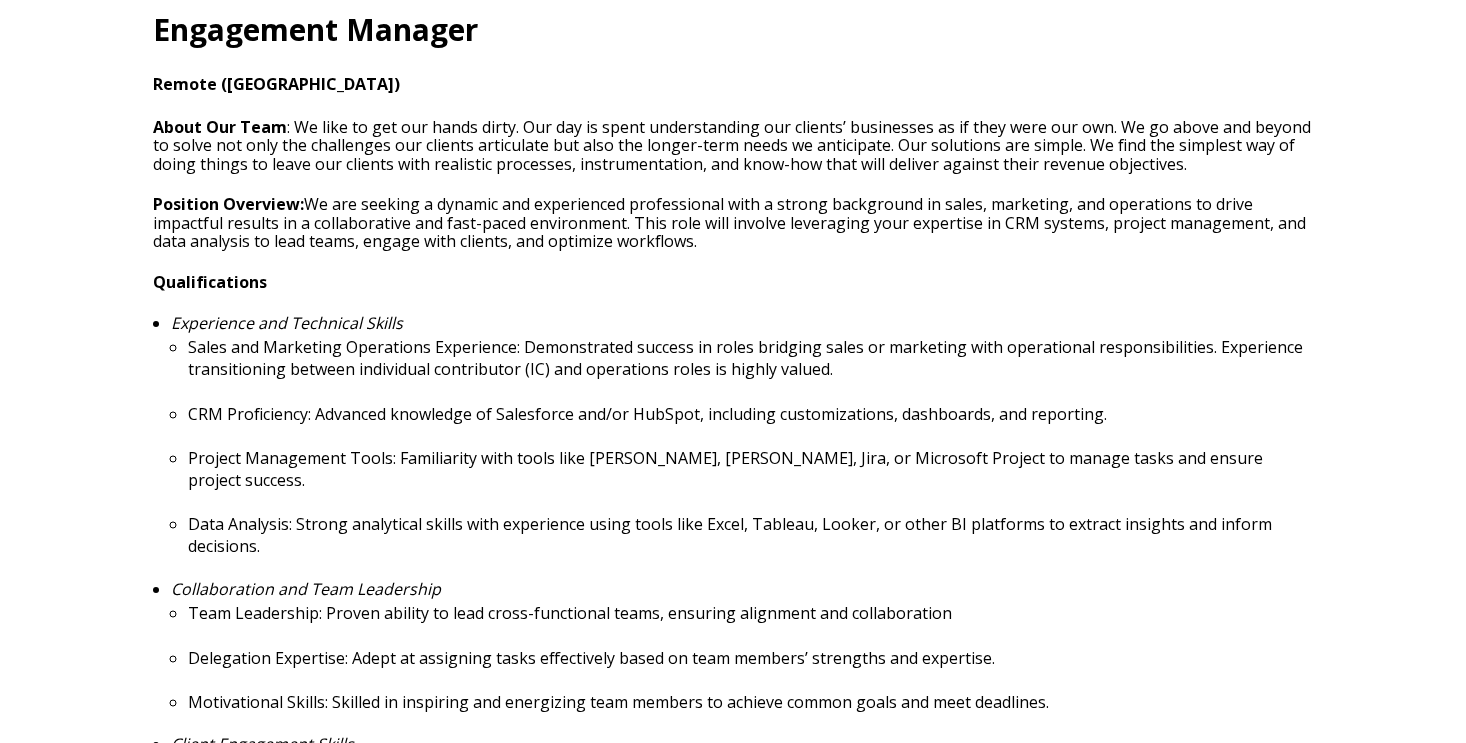 click on "Project Management Tools: Familiarity with tools like Asana, Trello, Jira, or Microsoft Project to manage tasks and ensure project success." at bounding box center (750, 469) 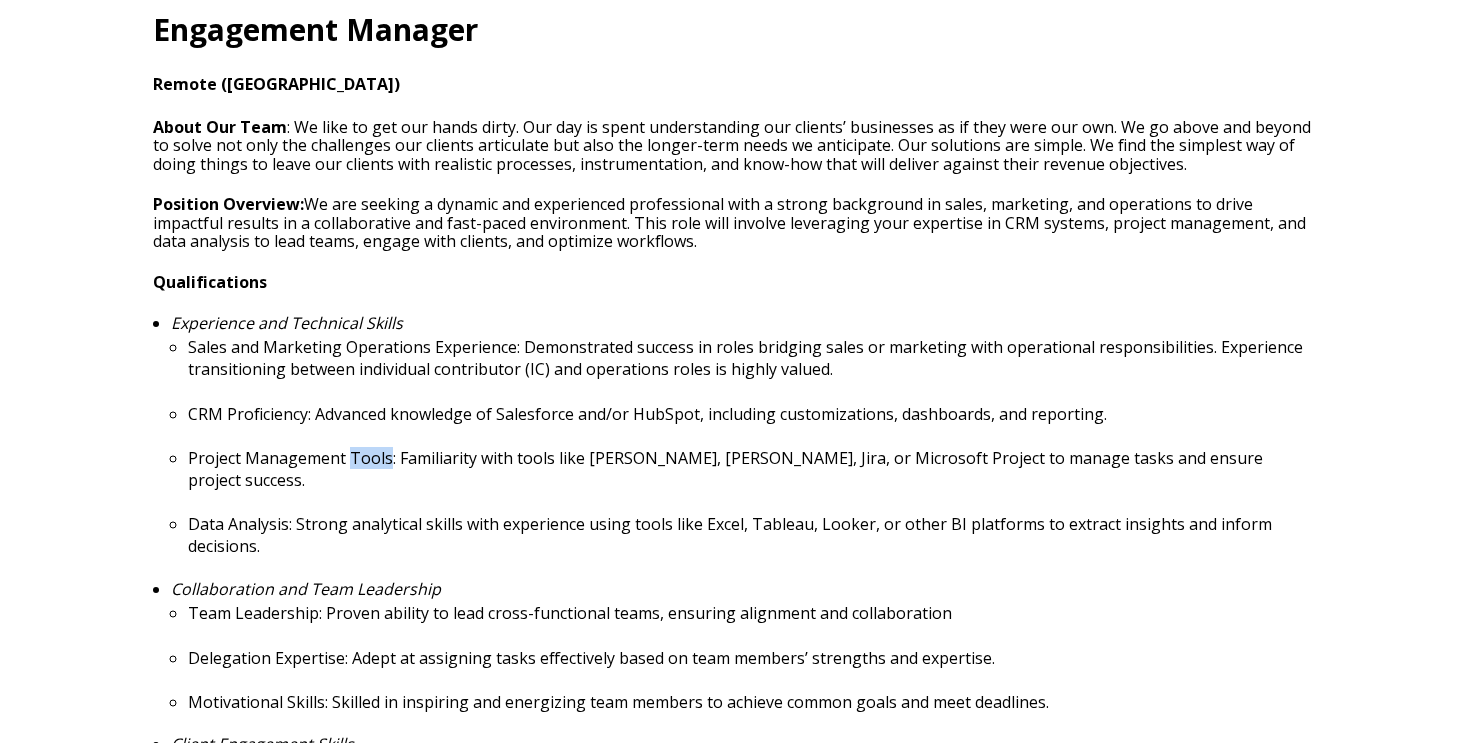click on "Project Management Tools: Familiarity with tools like Asana, Trello, Jira, or Microsoft Project to manage tasks and ensure project success." at bounding box center (750, 469) 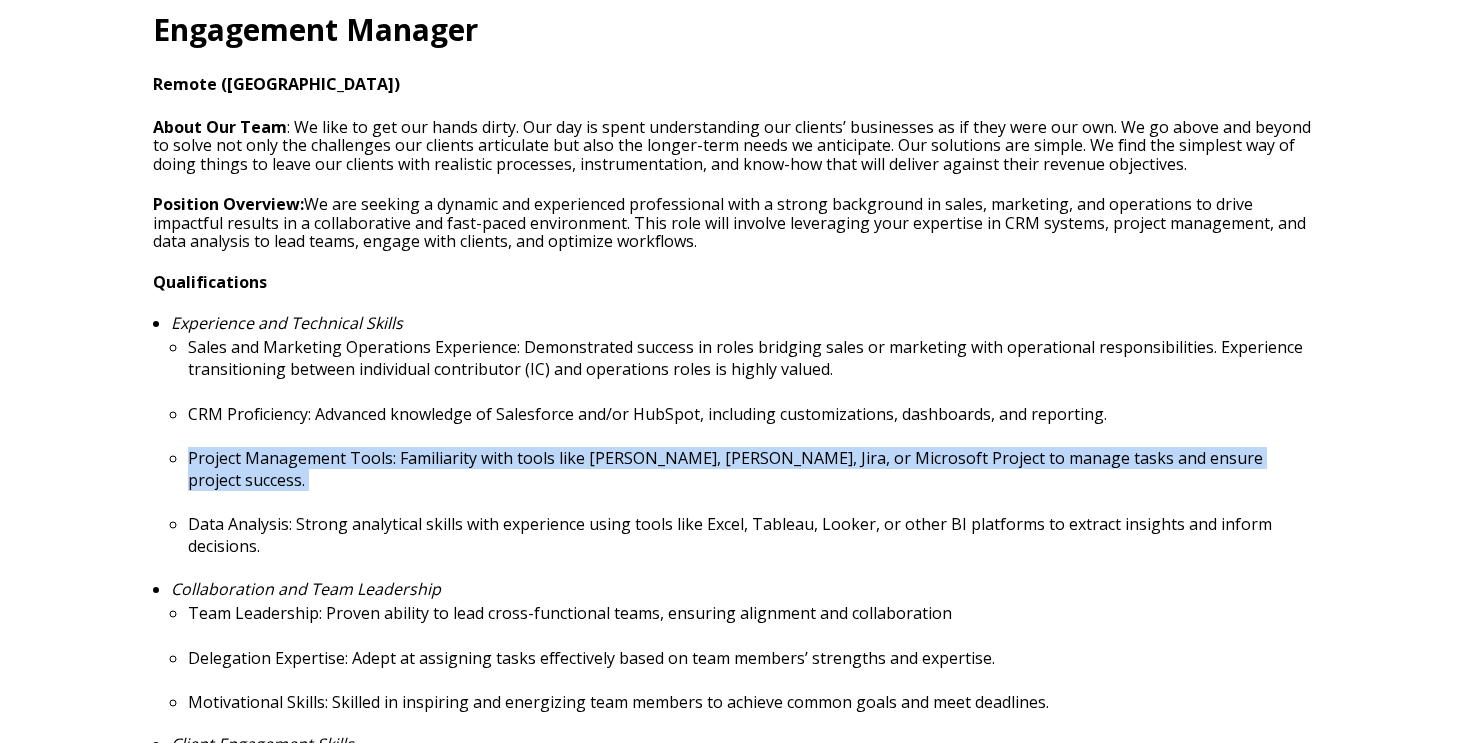 click on "Project Management Tools: Familiarity with tools like Asana, Trello, Jira, or Microsoft Project to manage tasks and ensure project success." at bounding box center (750, 469) 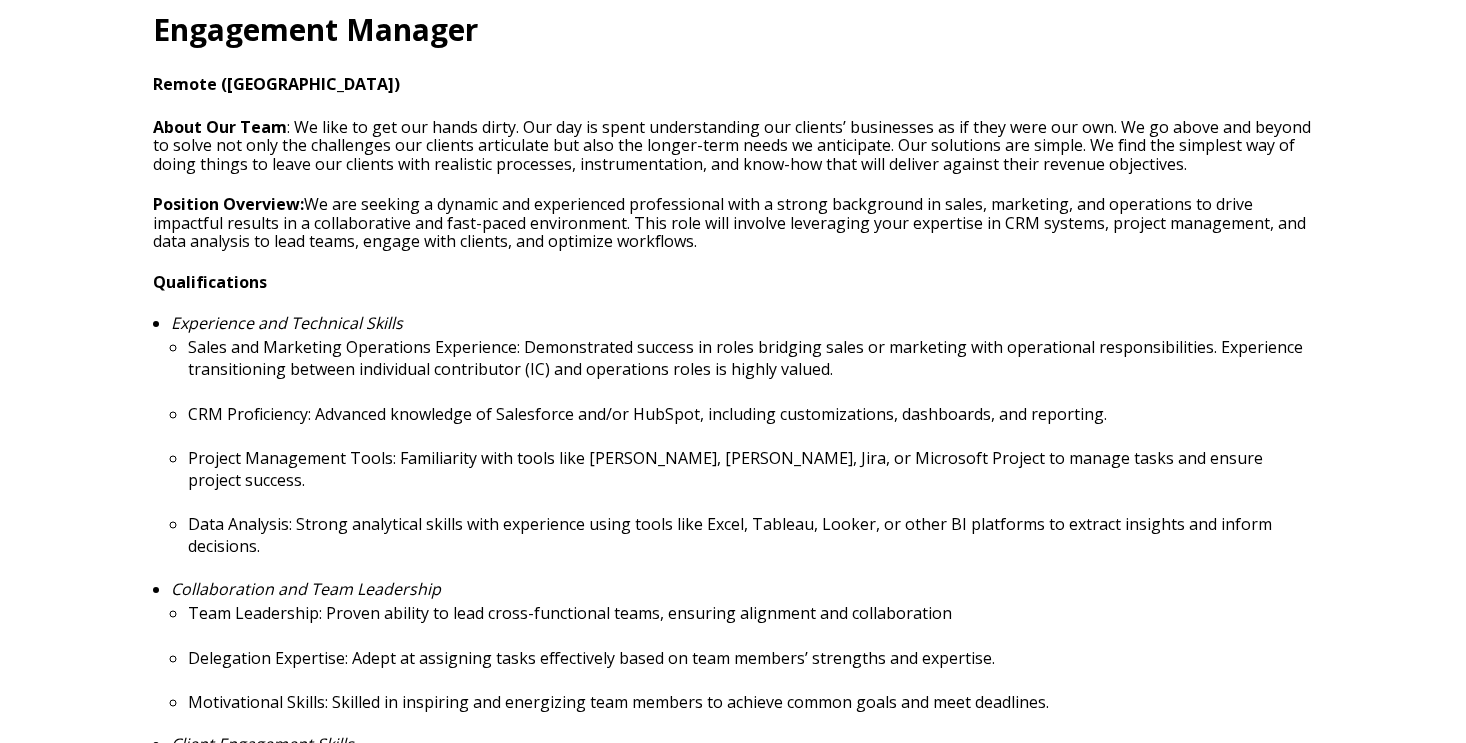 click on "Data Analysis: Strong analytical skills with experience using tools like Excel, Tableau, Looker, or other BI platforms to extract insights and inform decisions." at bounding box center (750, 535) 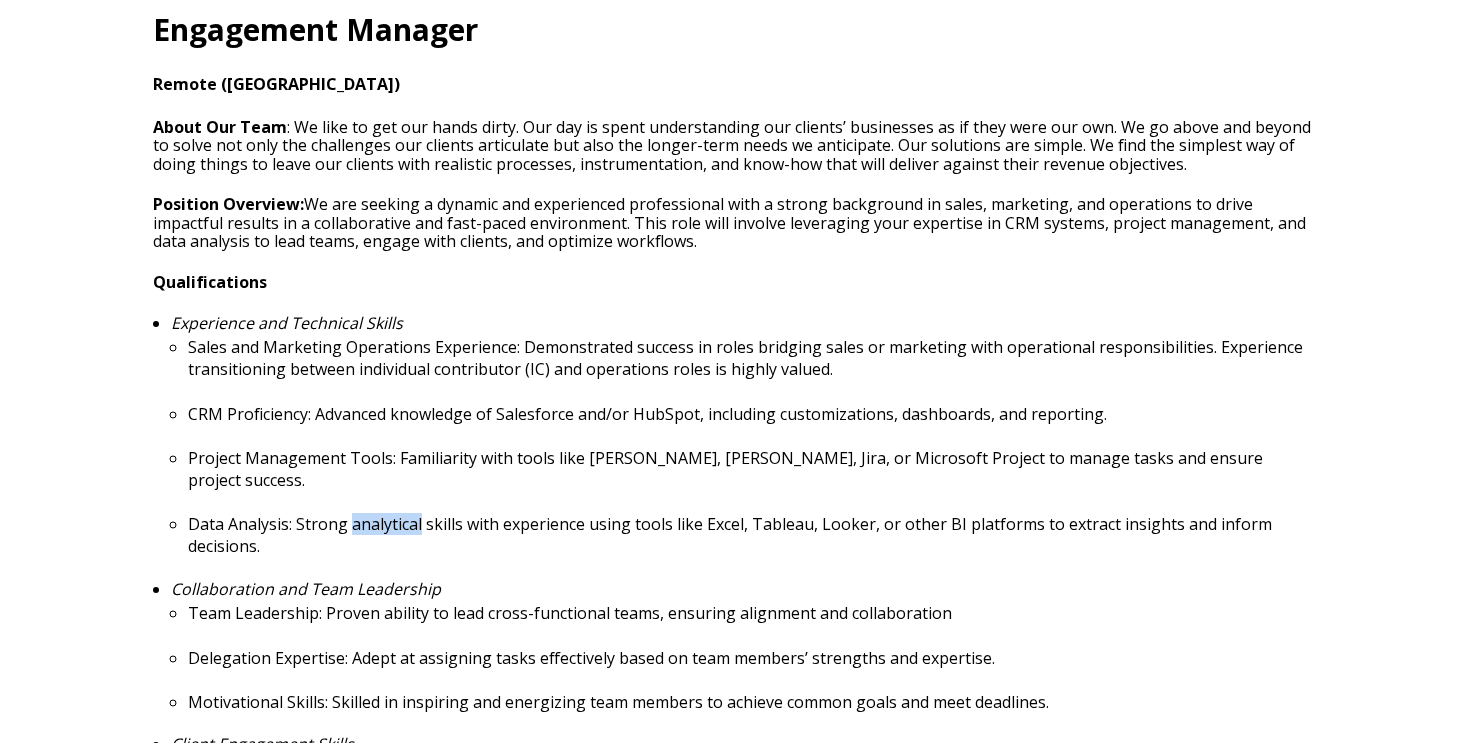 click on "Data Analysis: Strong analytical skills with experience using tools like Excel, Tableau, Looker, or other BI platforms to extract insights and inform decisions." at bounding box center [750, 535] 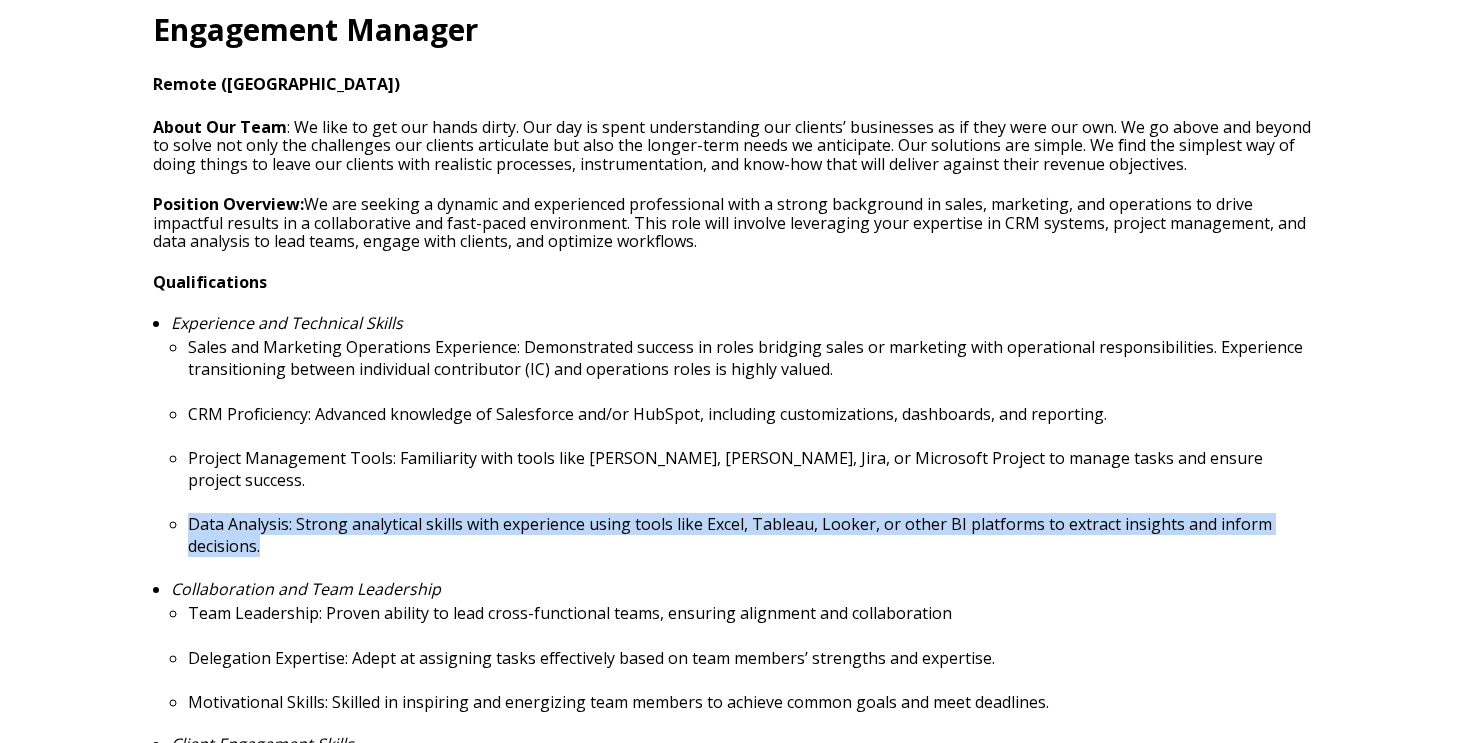 click on "Data Analysis: Strong analytical skills with experience using tools like Excel, Tableau, Looker, or other BI platforms to extract insights and inform decisions." at bounding box center (750, 535) 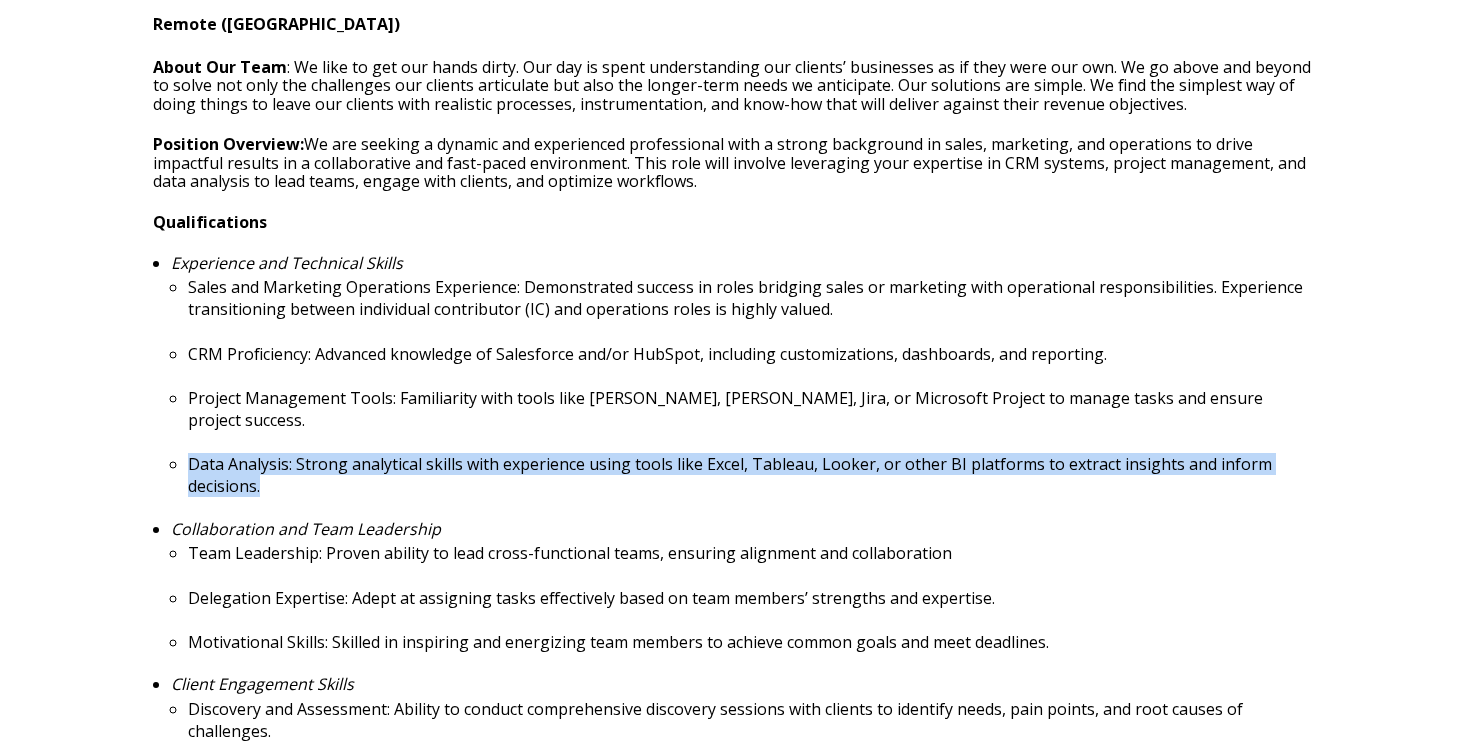 scroll, scrollTop: 740, scrollLeft: 0, axis: vertical 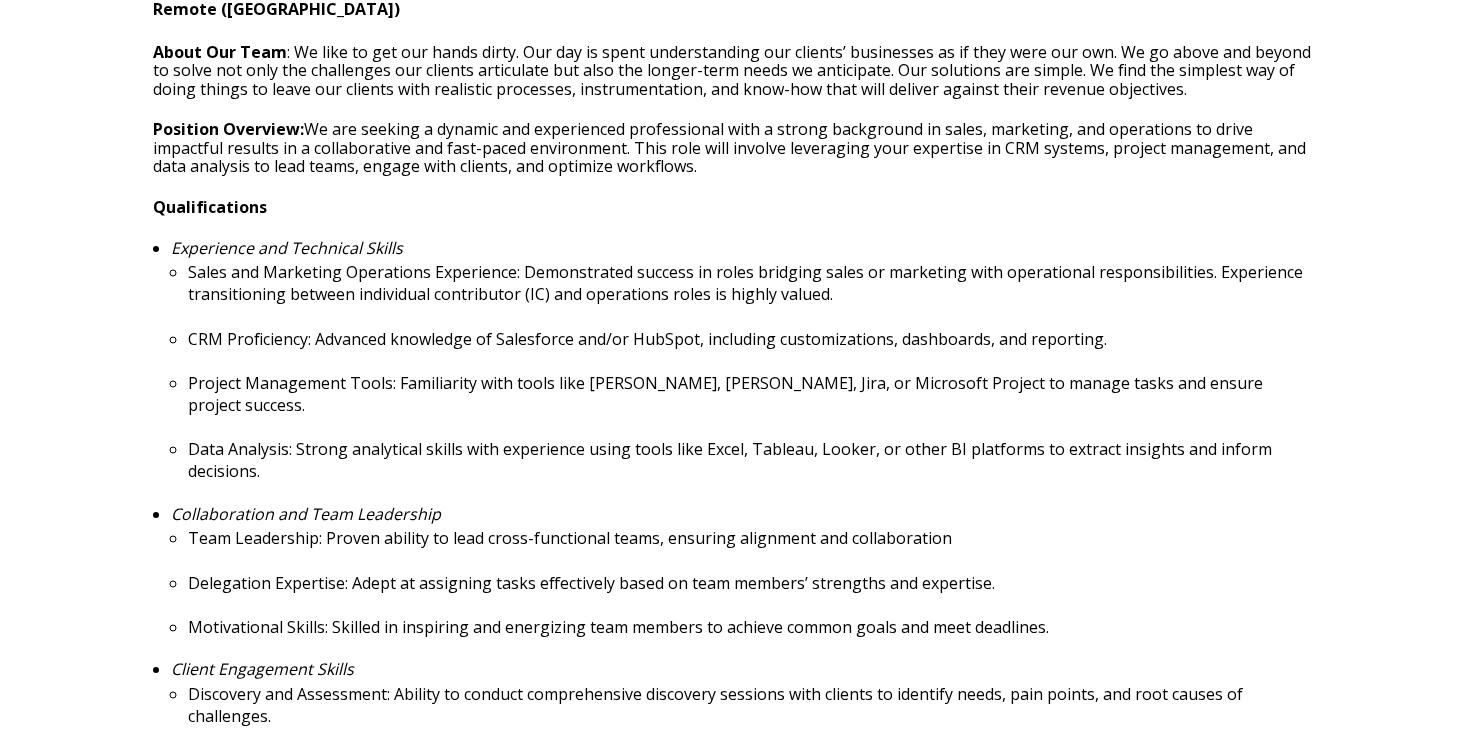 click on "Team Leadership: Proven ability to lead cross-functional teams, ensuring alignment and collaboration" at bounding box center [750, 538] 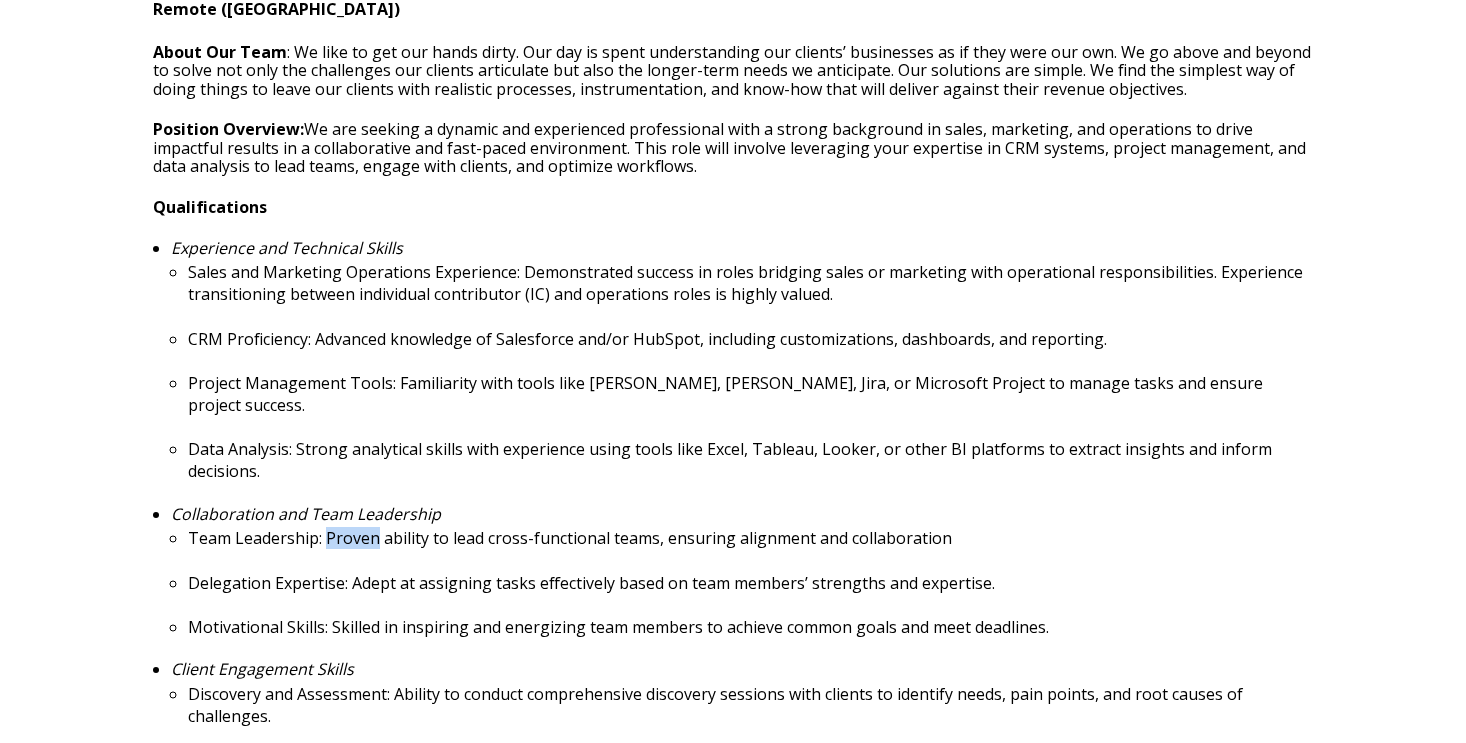 click on "Team Leadership: Proven ability to lead cross-functional teams, ensuring alignment and collaboration" at bounding box center (750, 538) 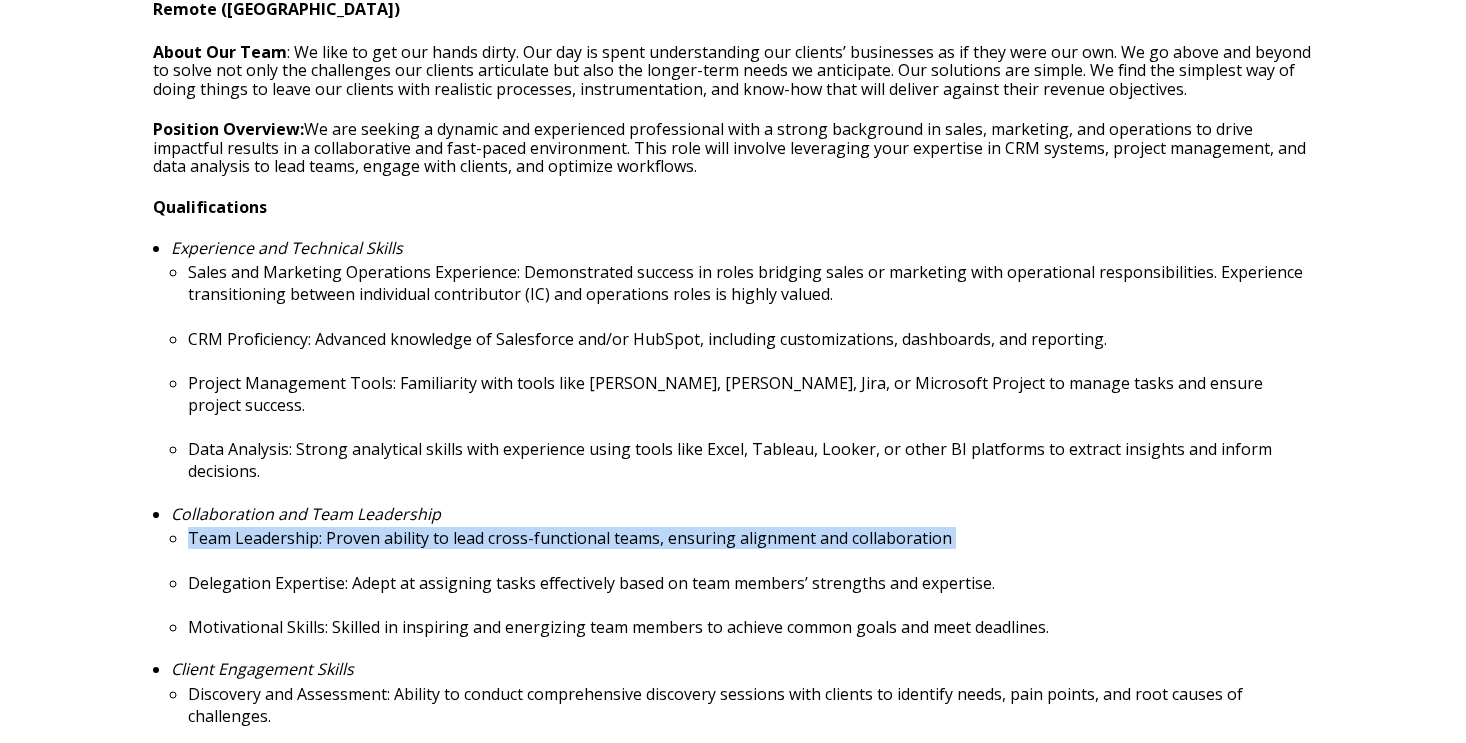 click on "Team Leadership: Proven ability to lead cross-functional teams, ensuring alignment and collaboration" at bounding box center (750, 538) 